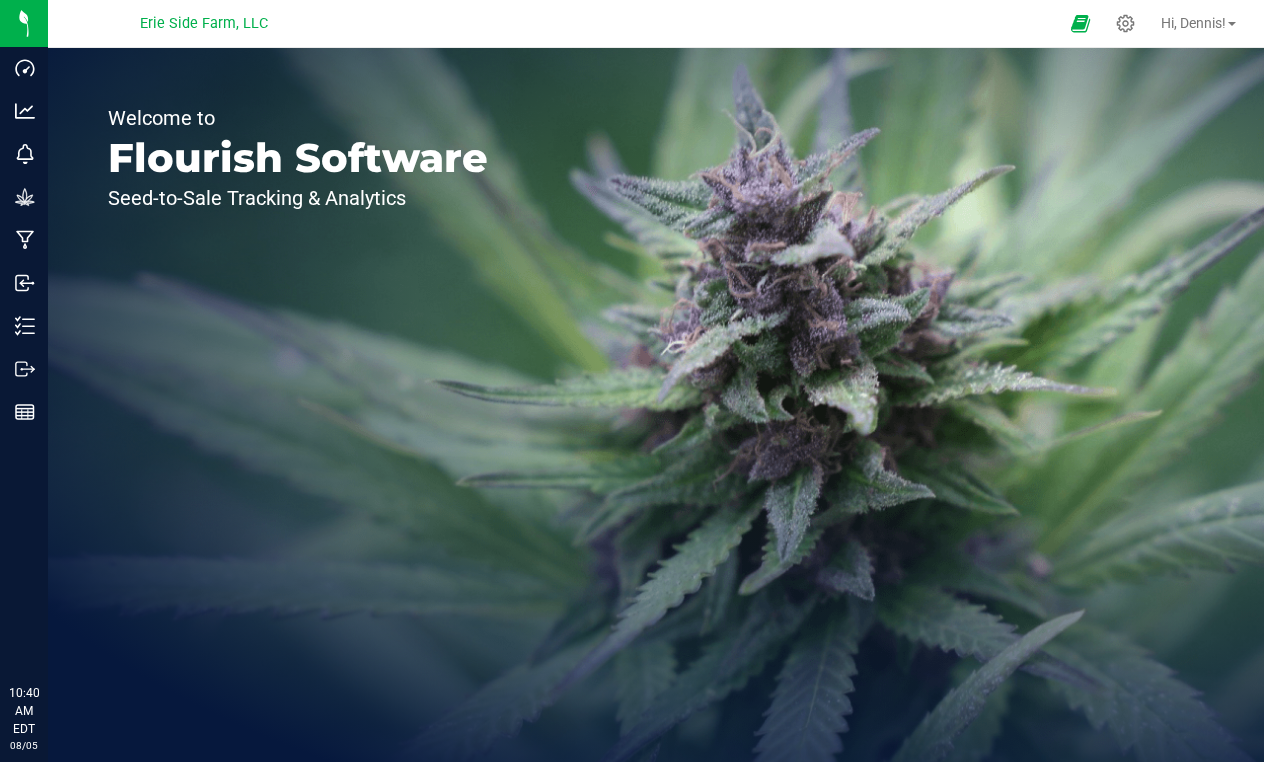 scroll, scrollTop: 0, scrollLeft: 0, axis: both 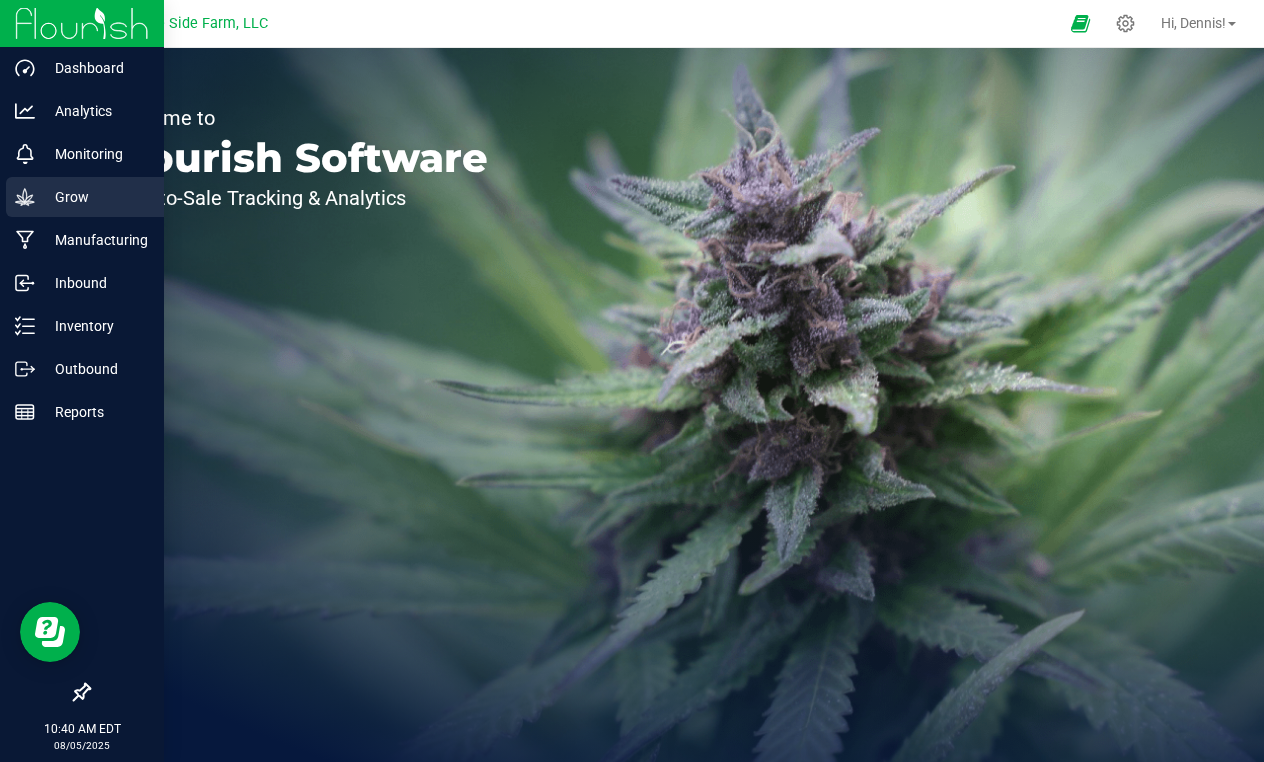 click on "Grow" at bounding box center (85, 197) 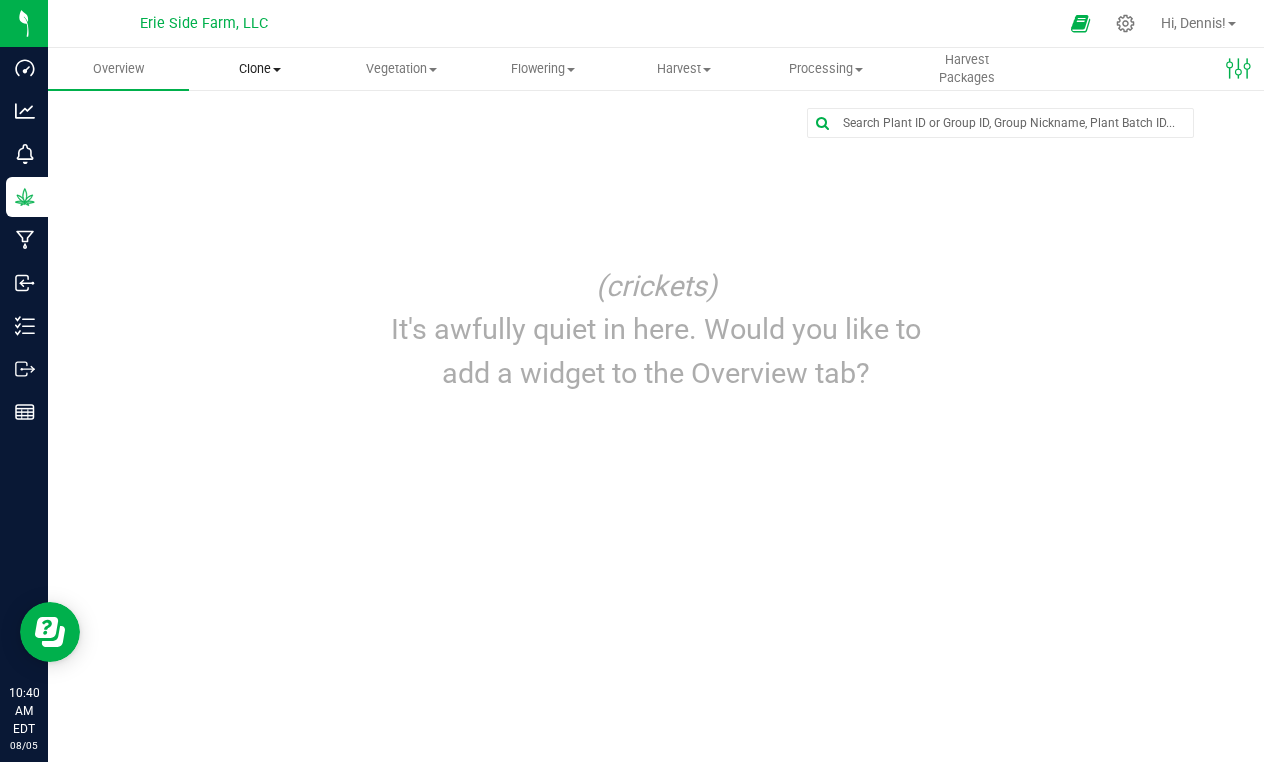 click on "Clone" at bounding box center (259, 69) 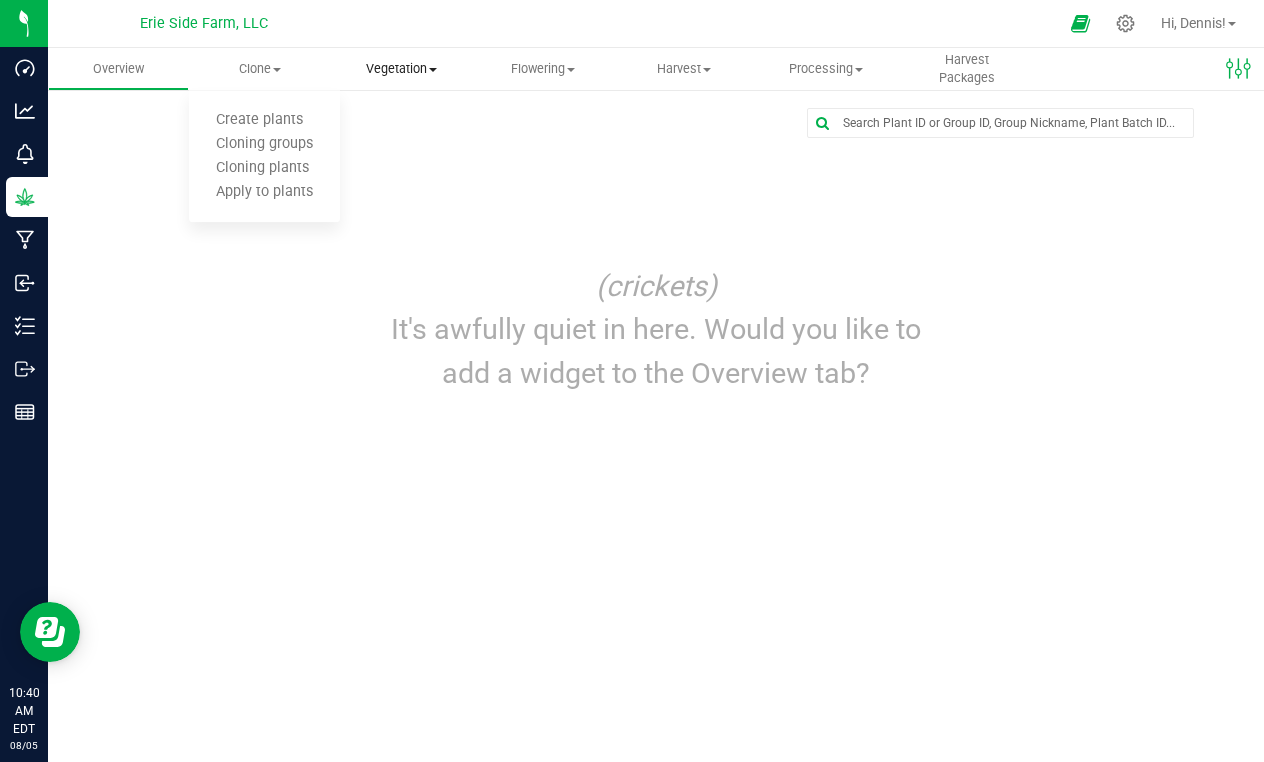 click at bounding box center [433, 70] 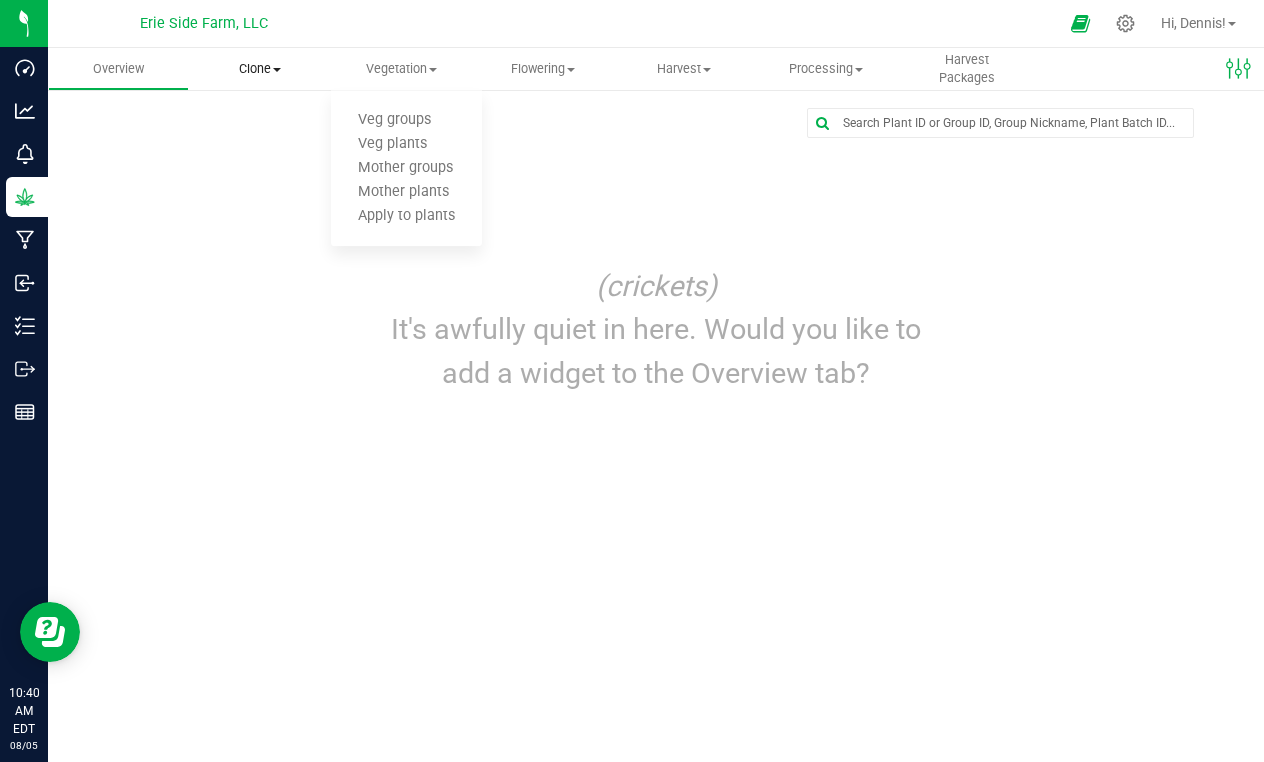 click on "Clone" at bounding box center [259, 69] 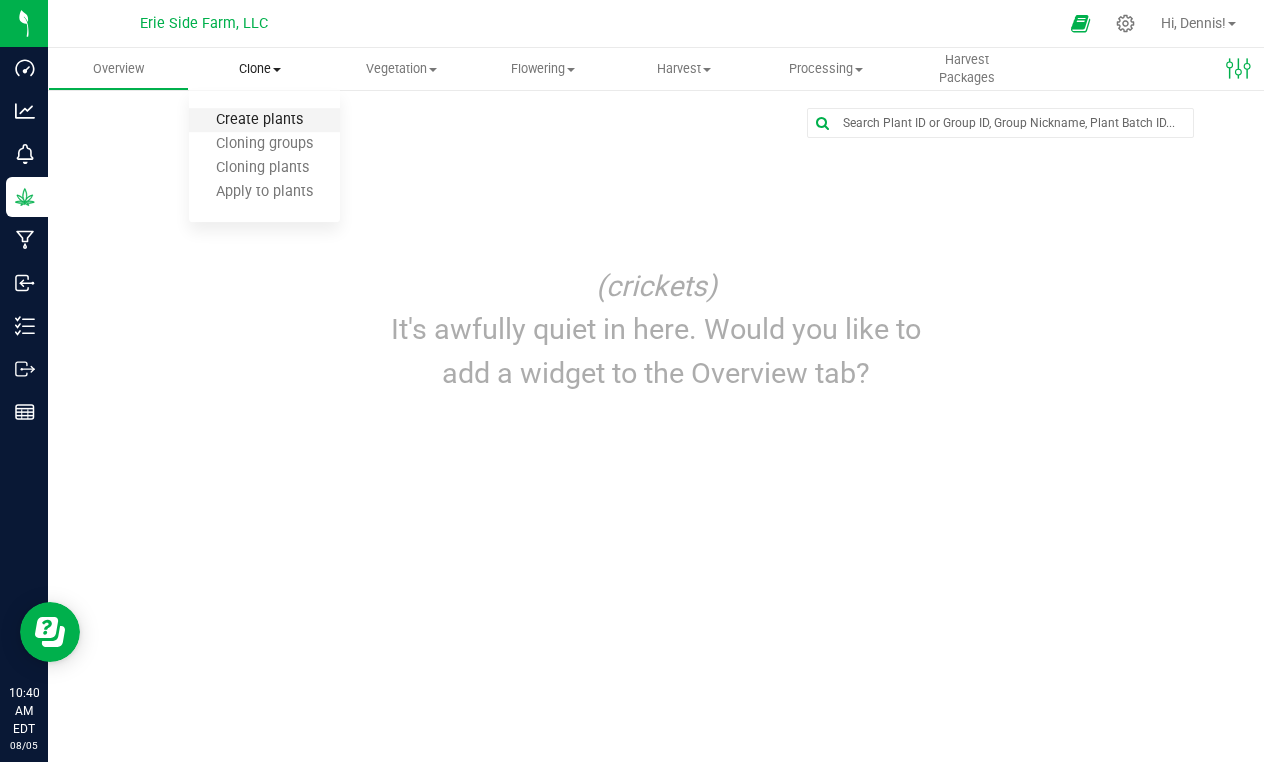 click on "Create plants" at bounding box center (259, 120) 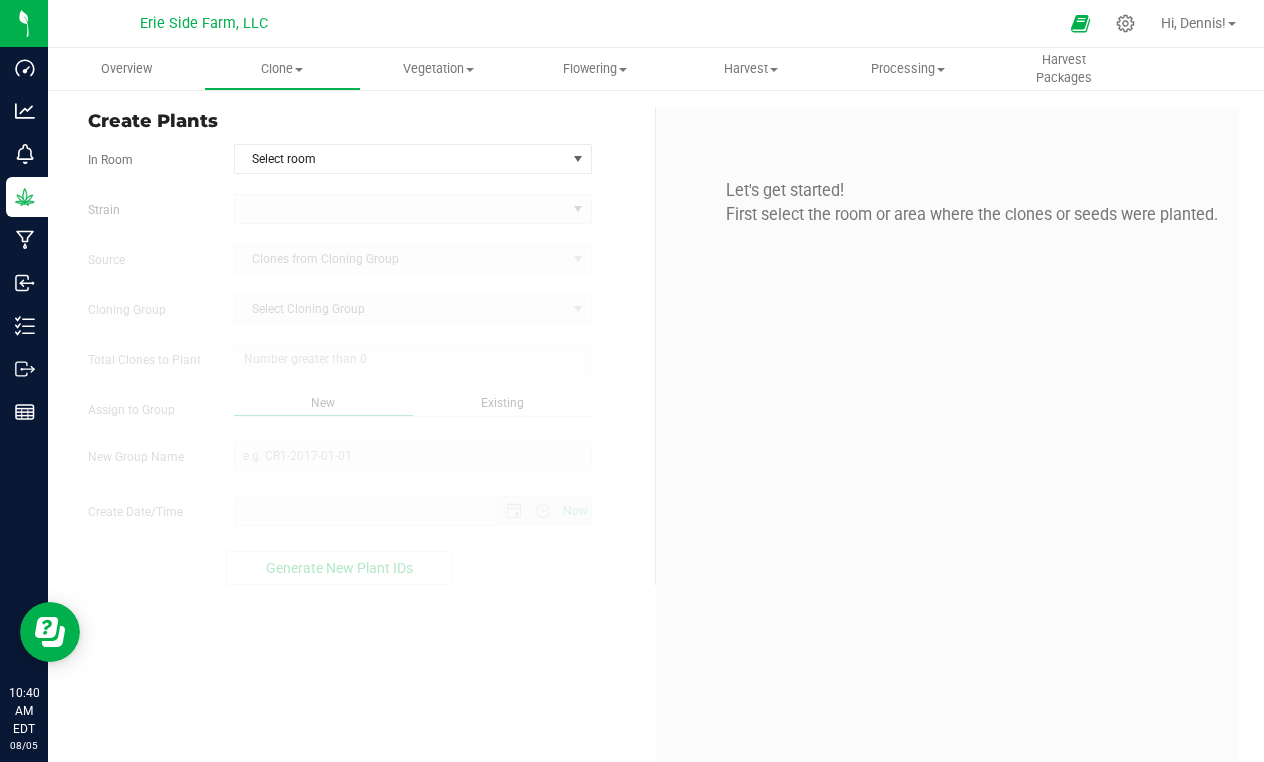 type on "[DATE] [TIME] [TIME]" 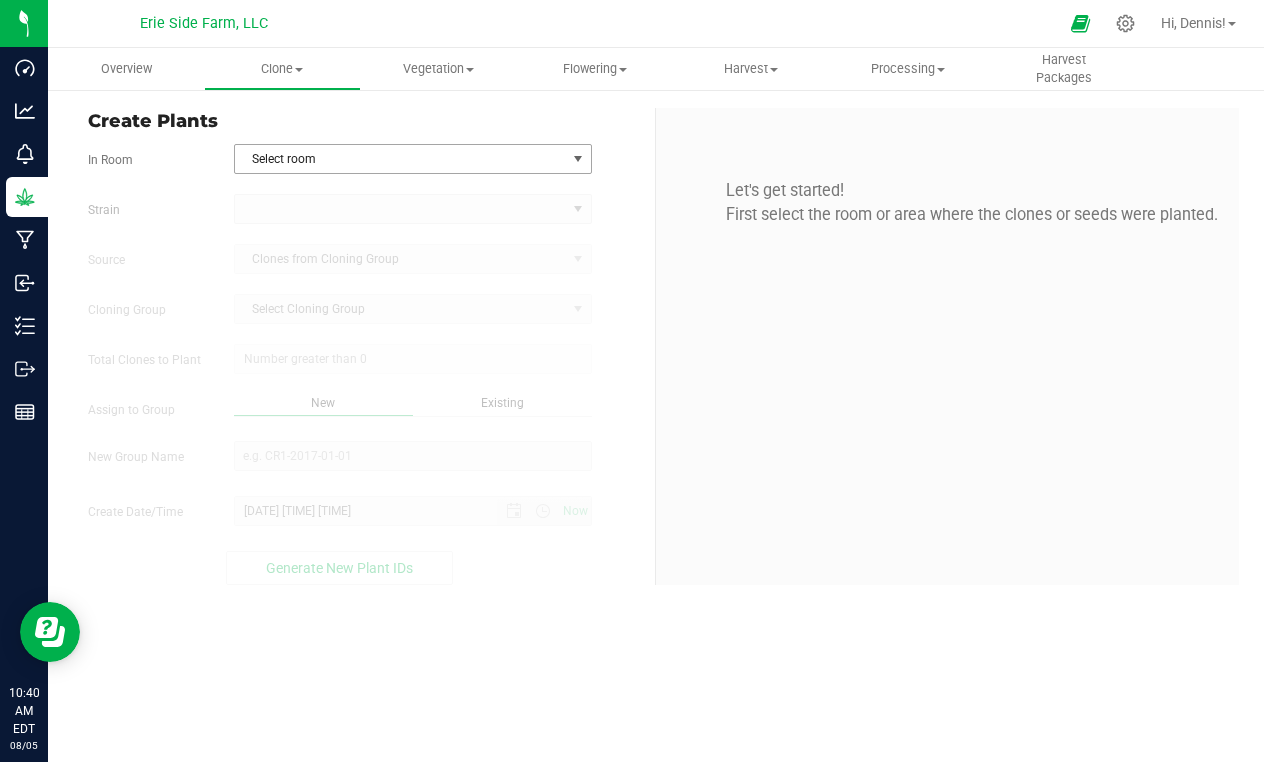 click on "Select room" at bounding box center (400, 159) 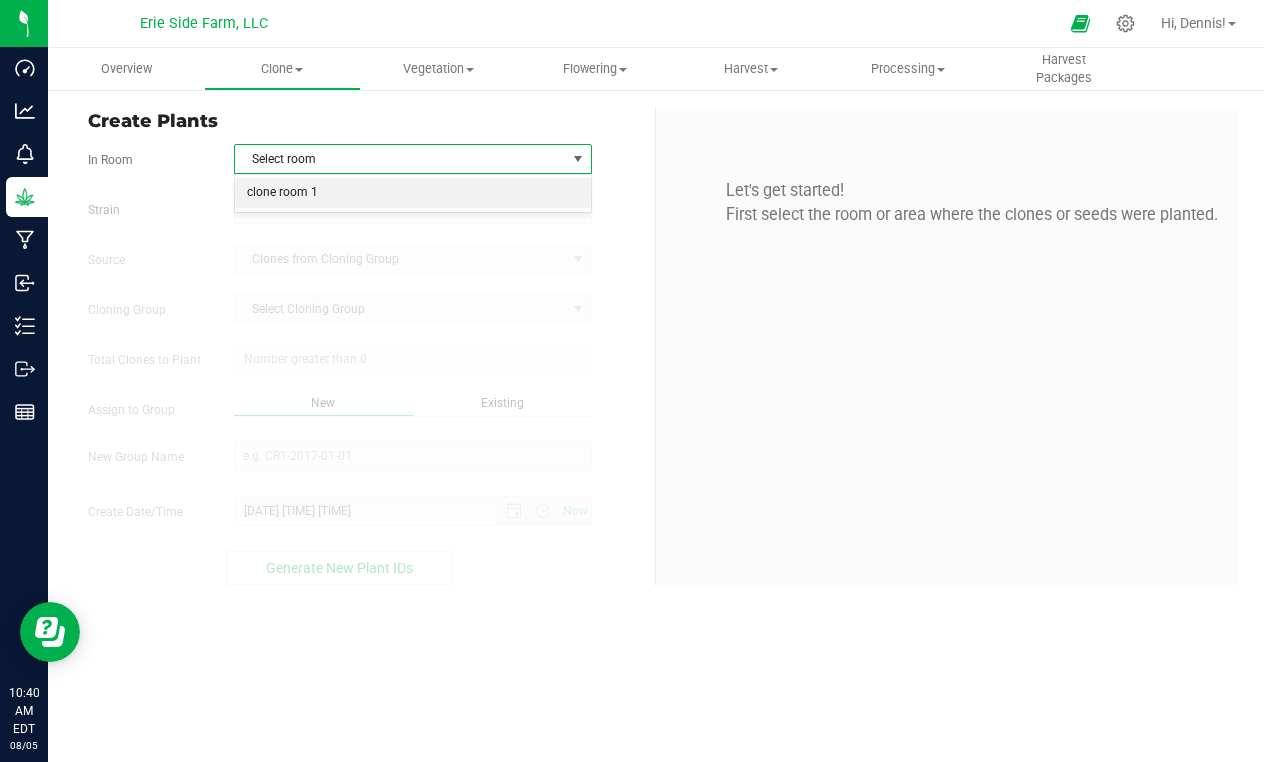 click on "clone room 1" at bounding box center (413, 193) 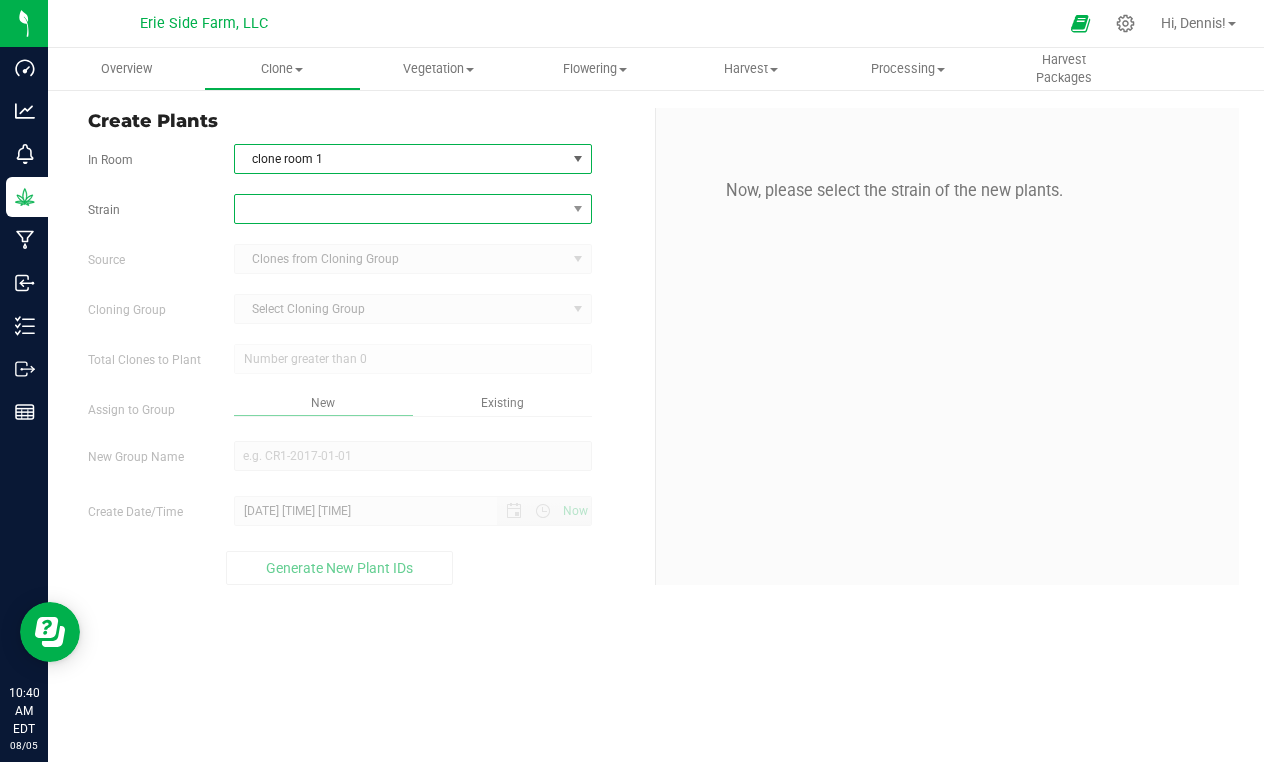 click at bounding box center (400, 209) 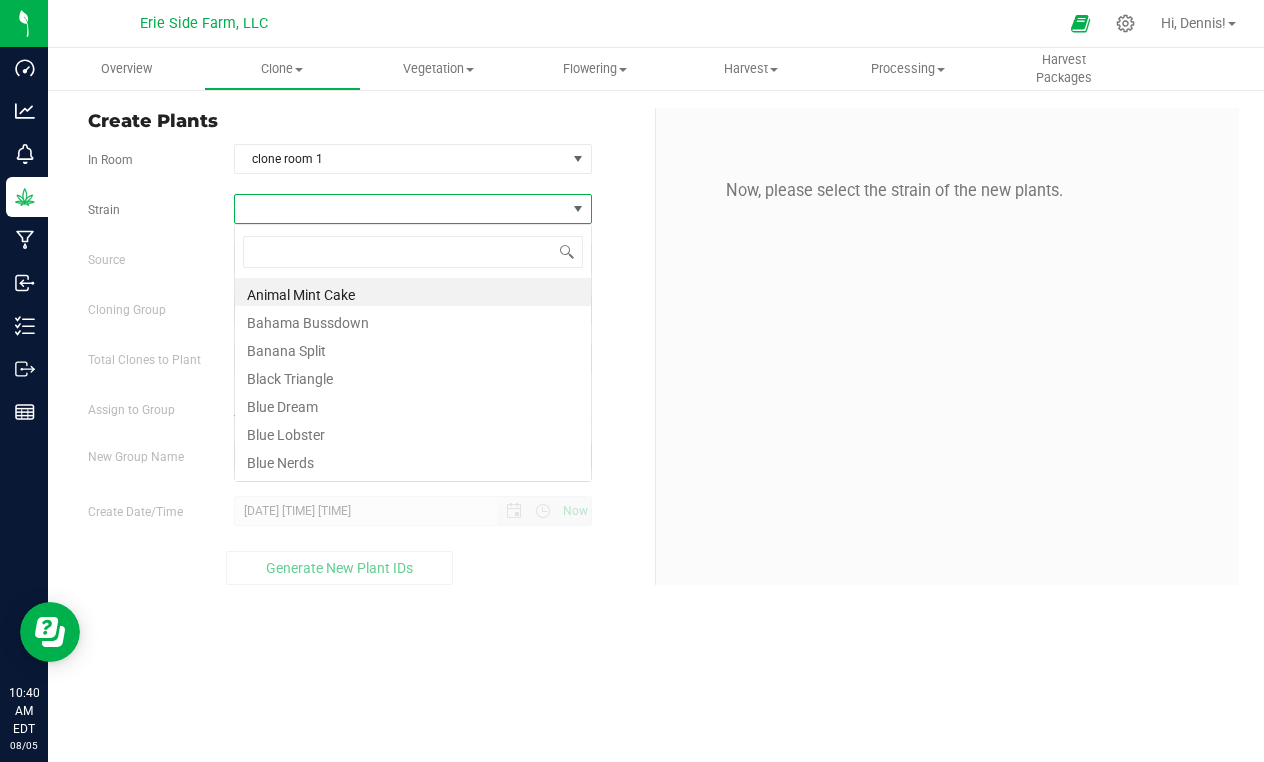 scroll, scrollTop: 99970, scrollLeft: 99642, axis: both 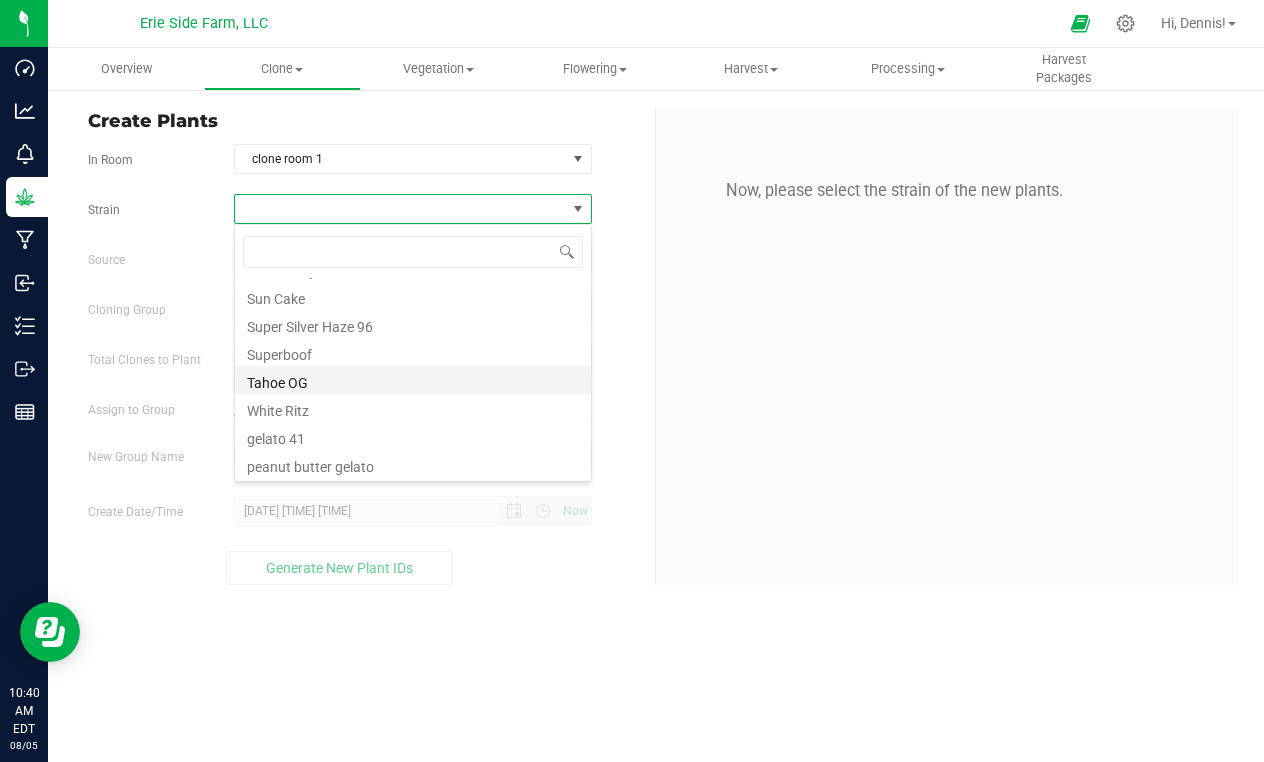 click on "Tahoe OG" at bounding box center [413, 380] 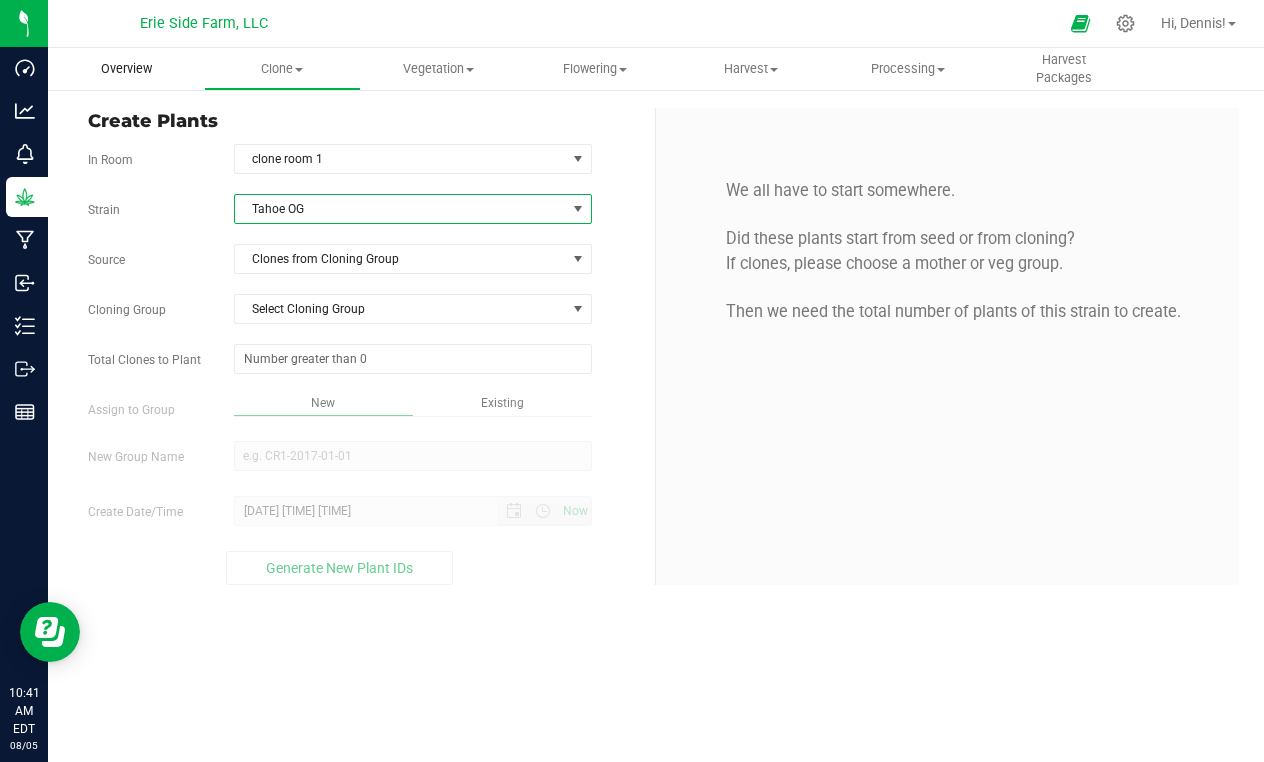 click on "Overview" at bounding box center (126, 69) 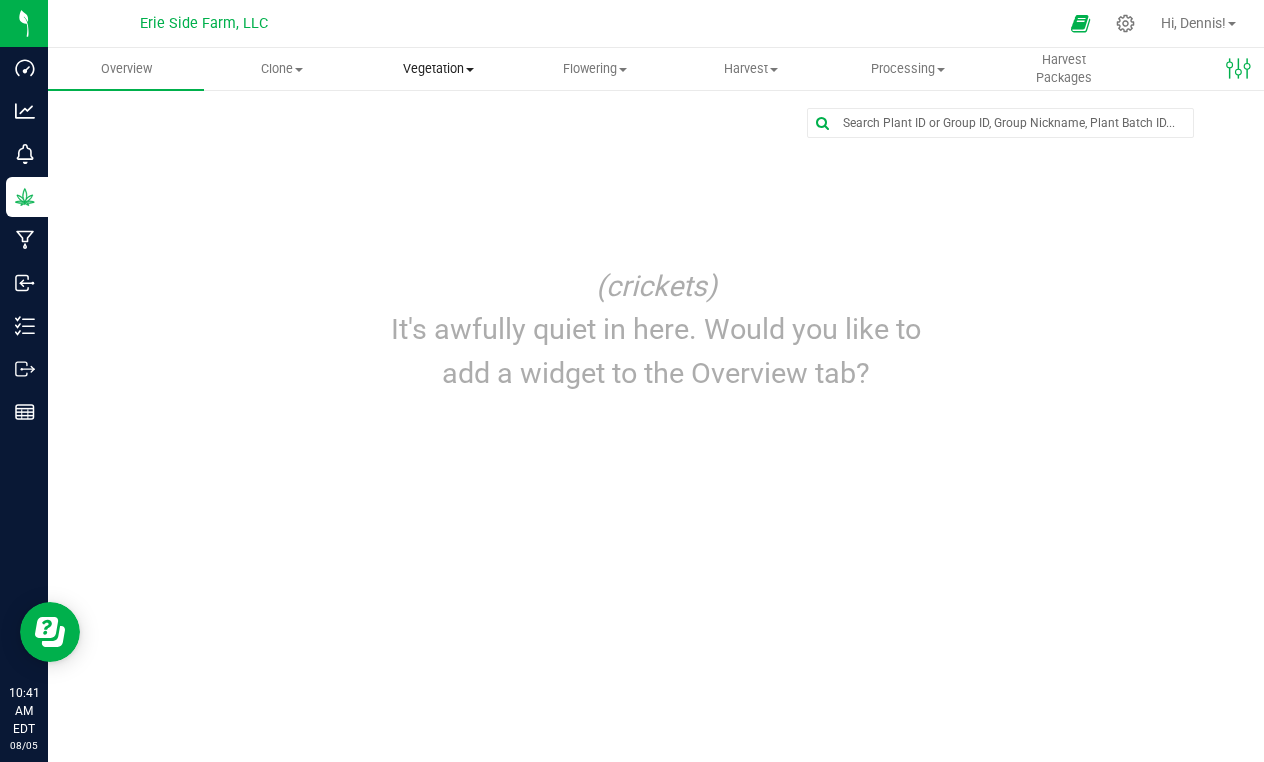 click on "Vegetation" at bounding box center (439, 69) 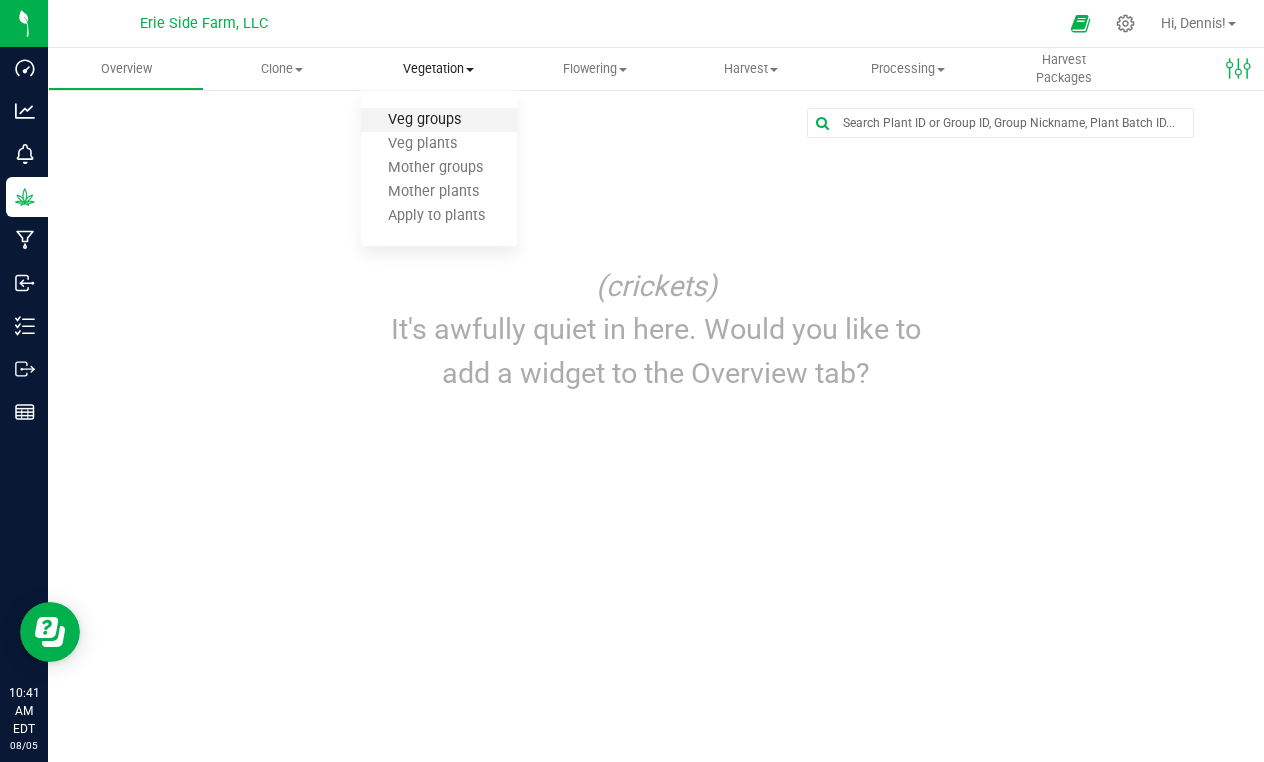 click on "Veg groups" at bounding box center (424, 120) 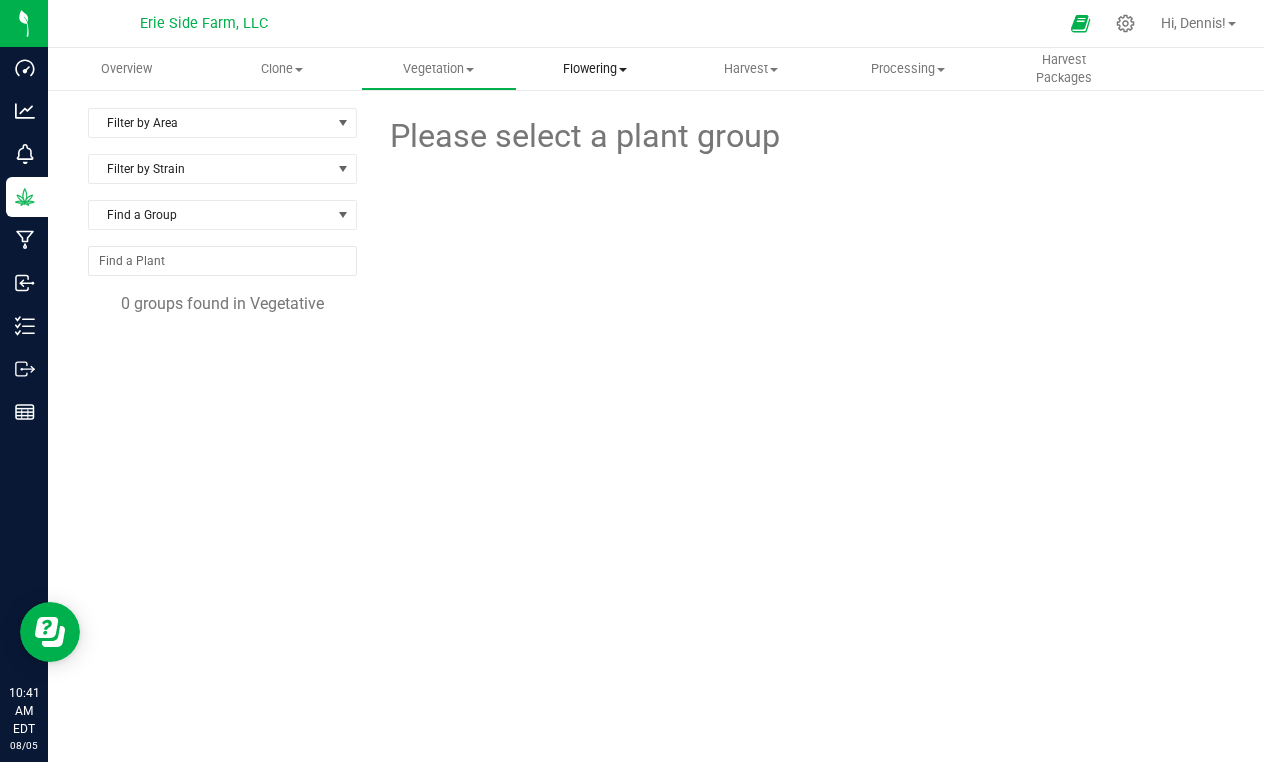 click on "Flowering" at bounding box center (595, 69) 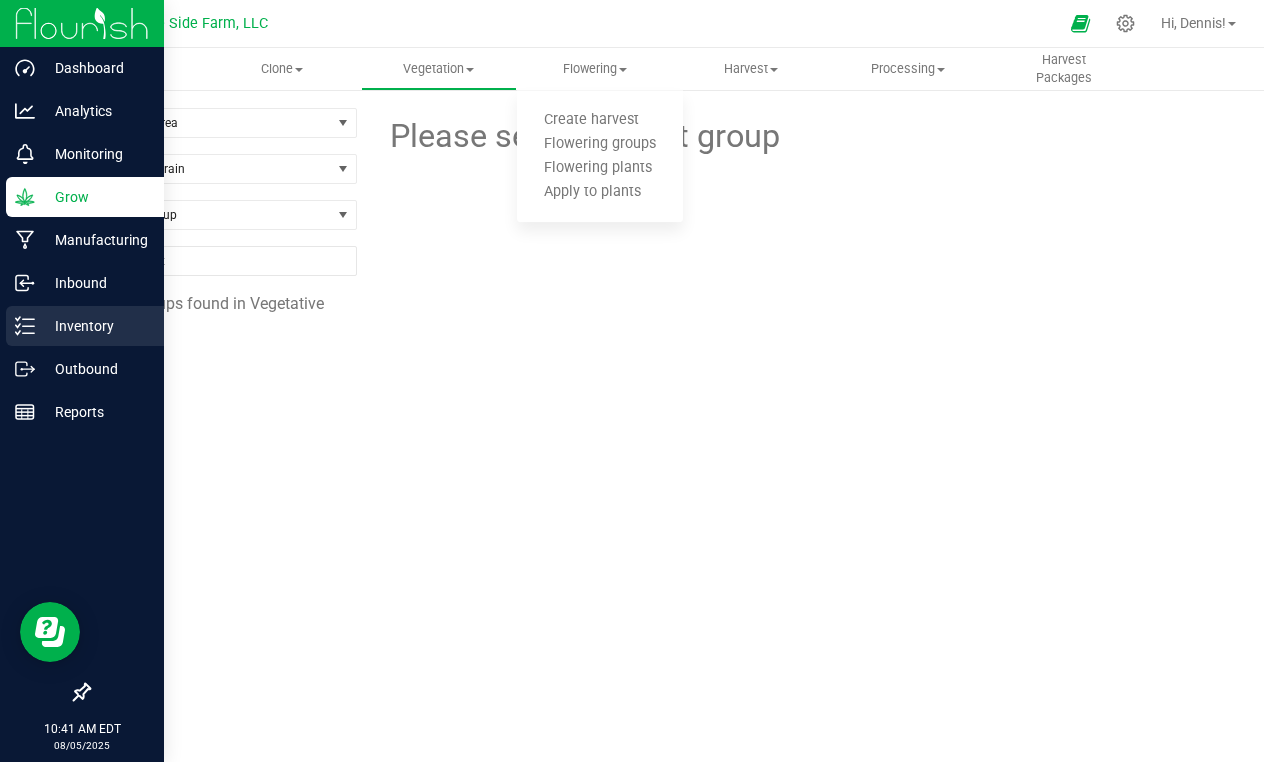 click on "Inventory" at bounding box center [95, 326] 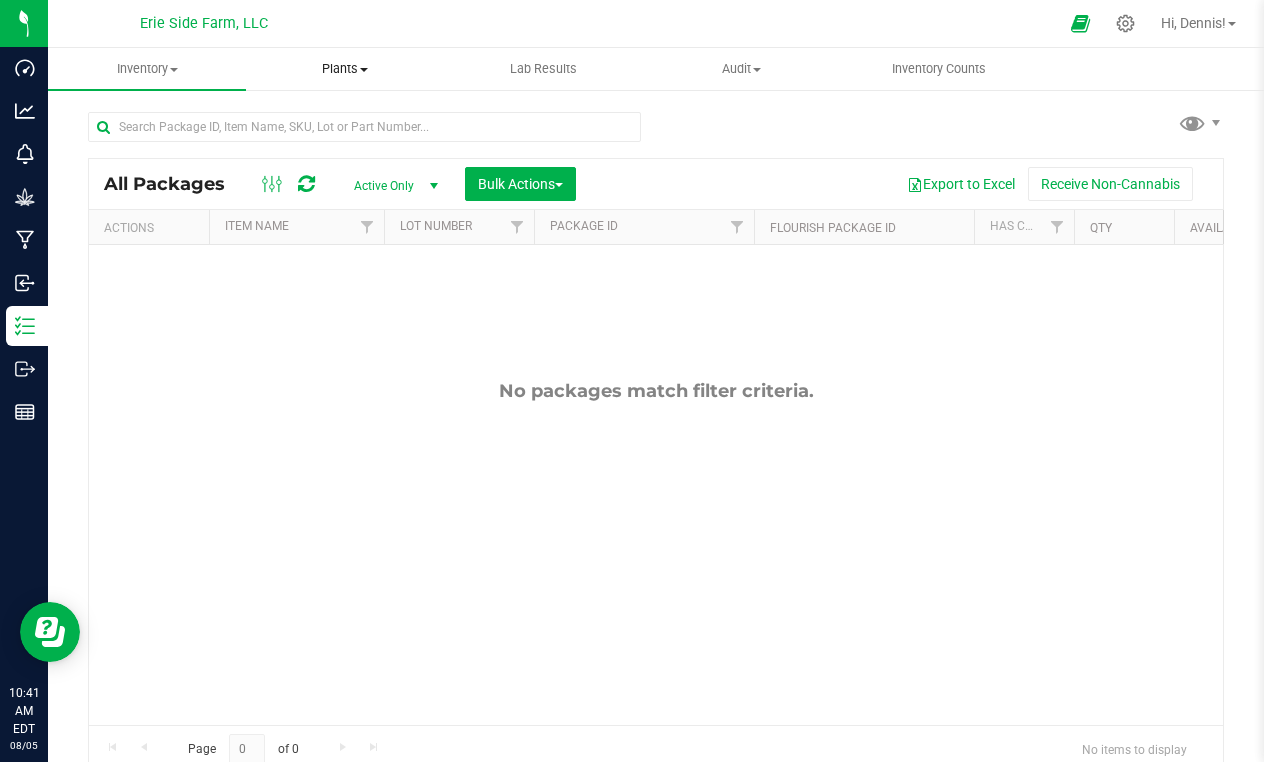 click at bounding box center (364, 70) 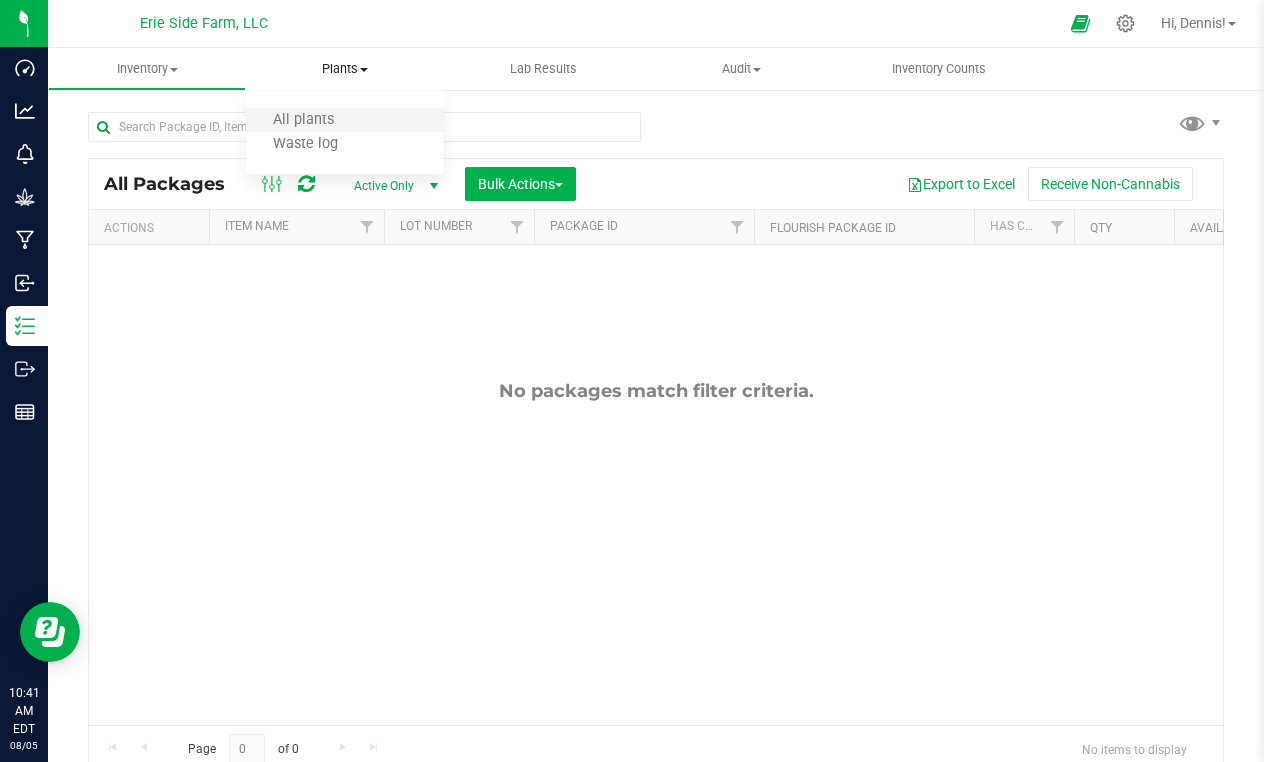 click on "All plants" at bounding box center [345, 121] 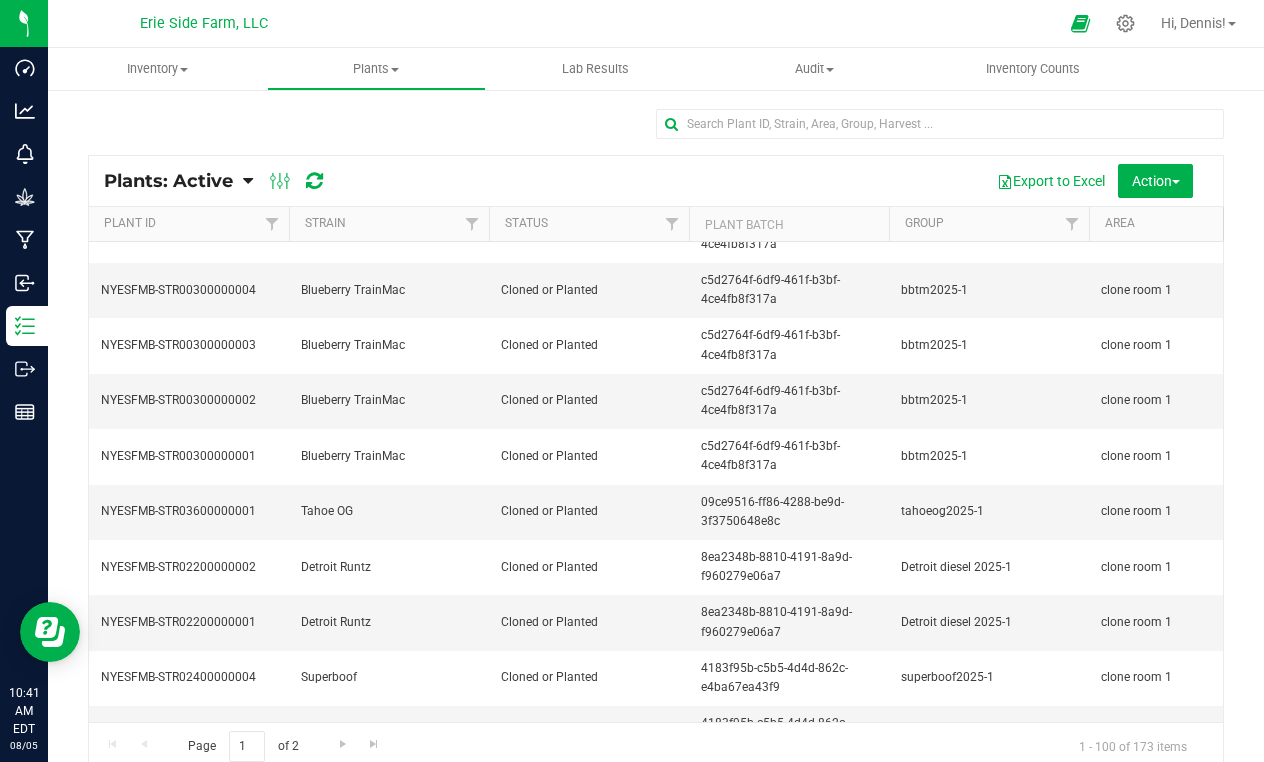 scroll, scrollTop: 5019, scrollLeft: 0, axis: vertical 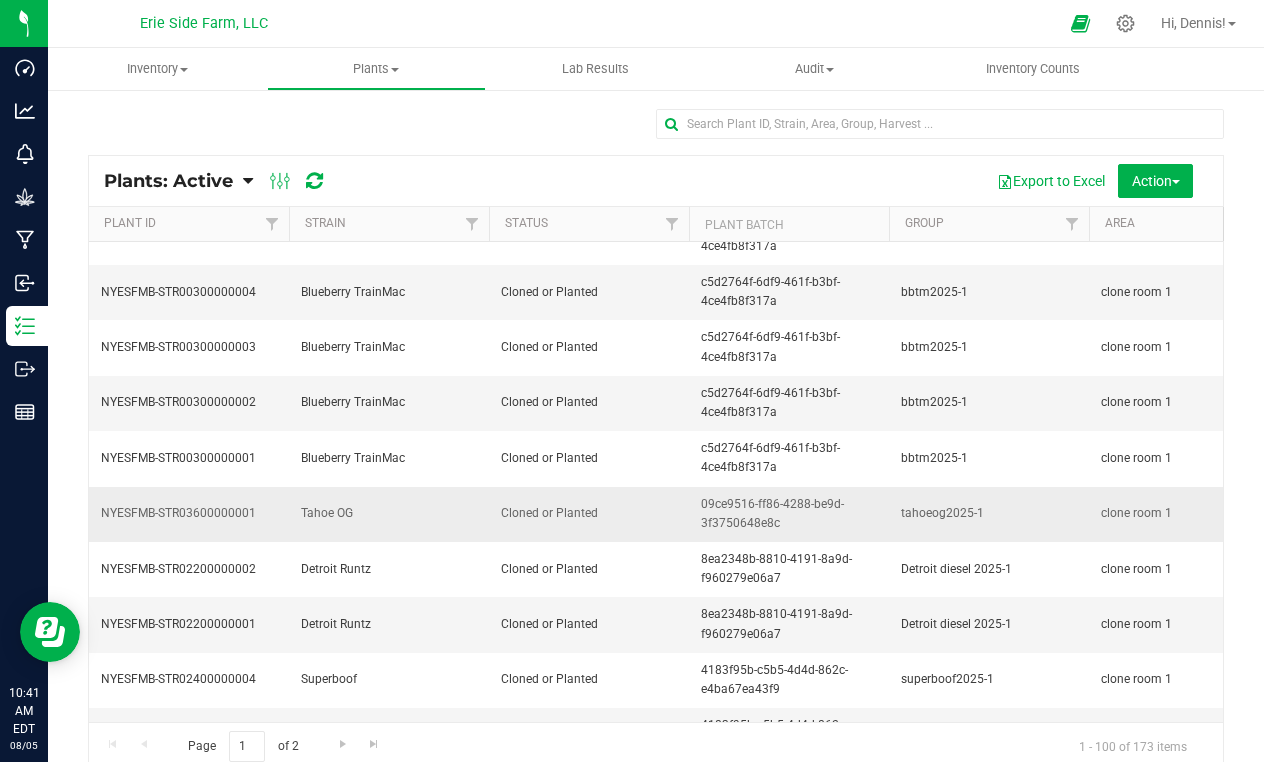 click on "Tahoe OG" at bounding box center (389, 514) 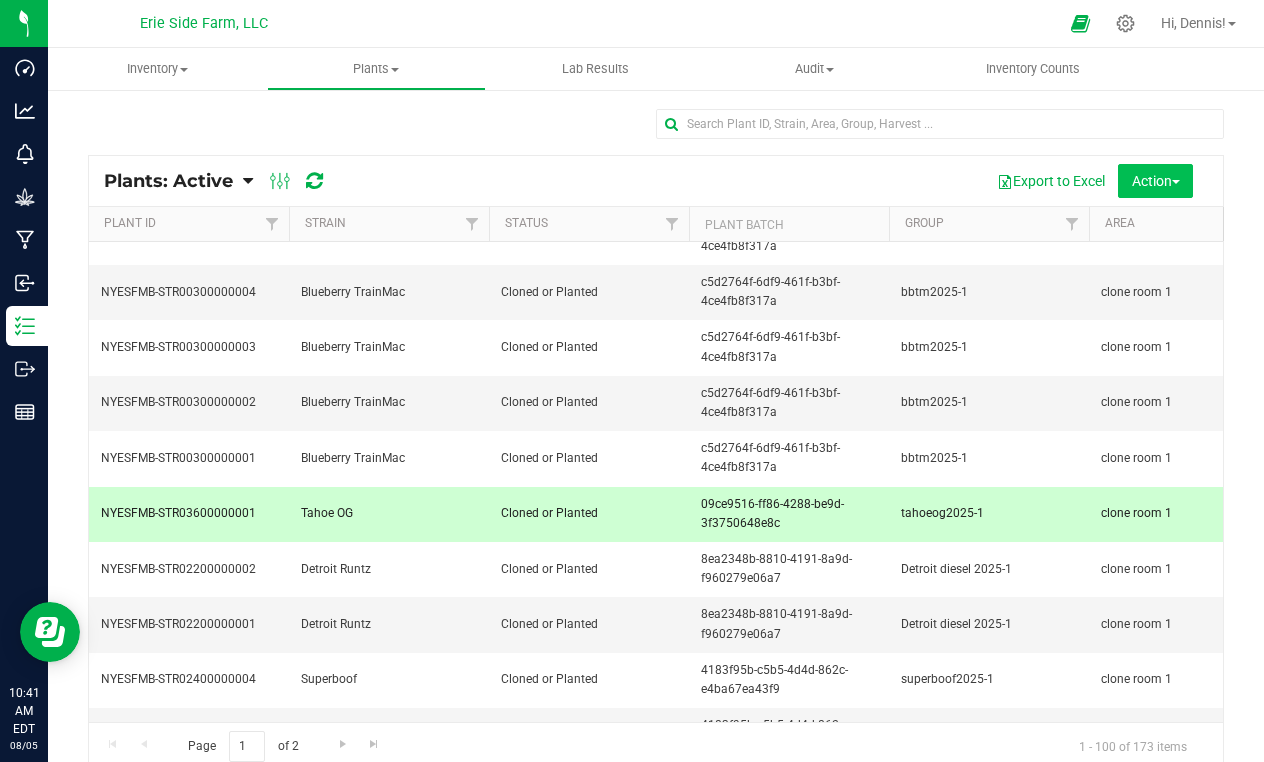 click on "Action" at bounding box center (1156, 181) 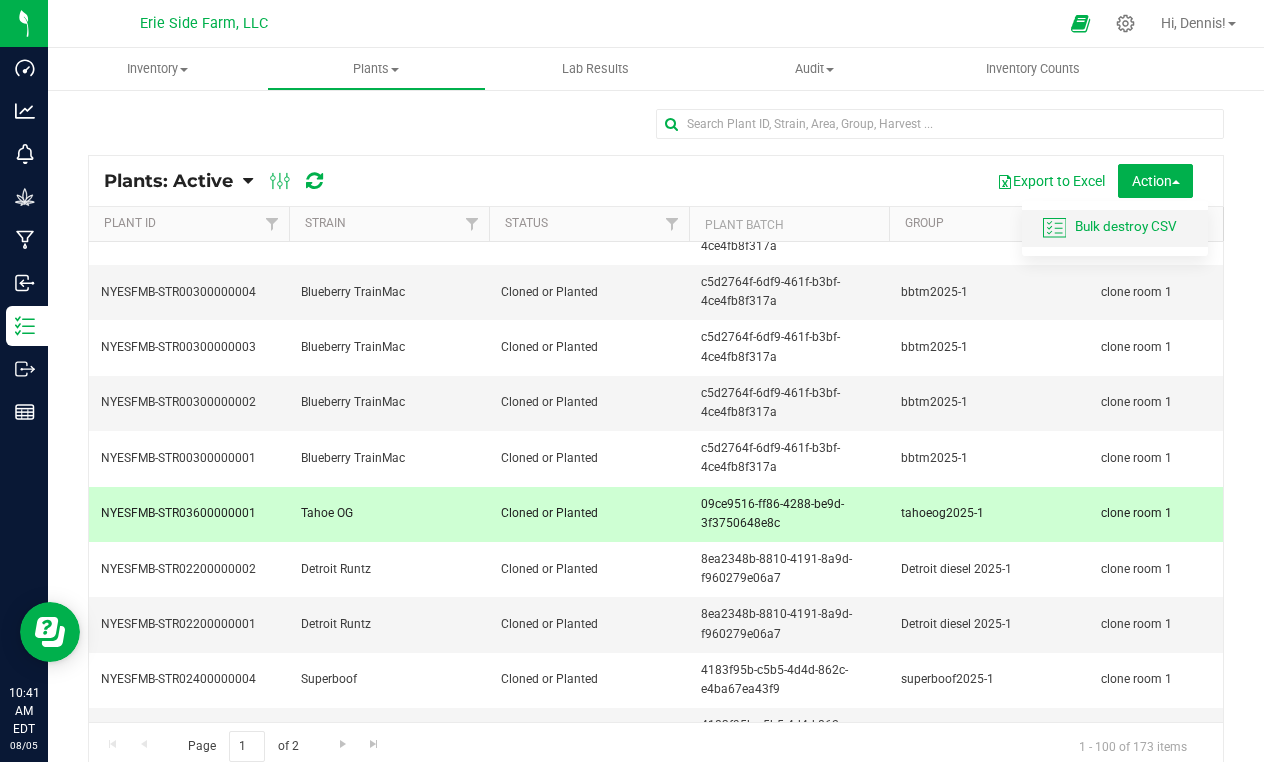click on "Bulk destroy CSV" at bounding box center (1126, 226) 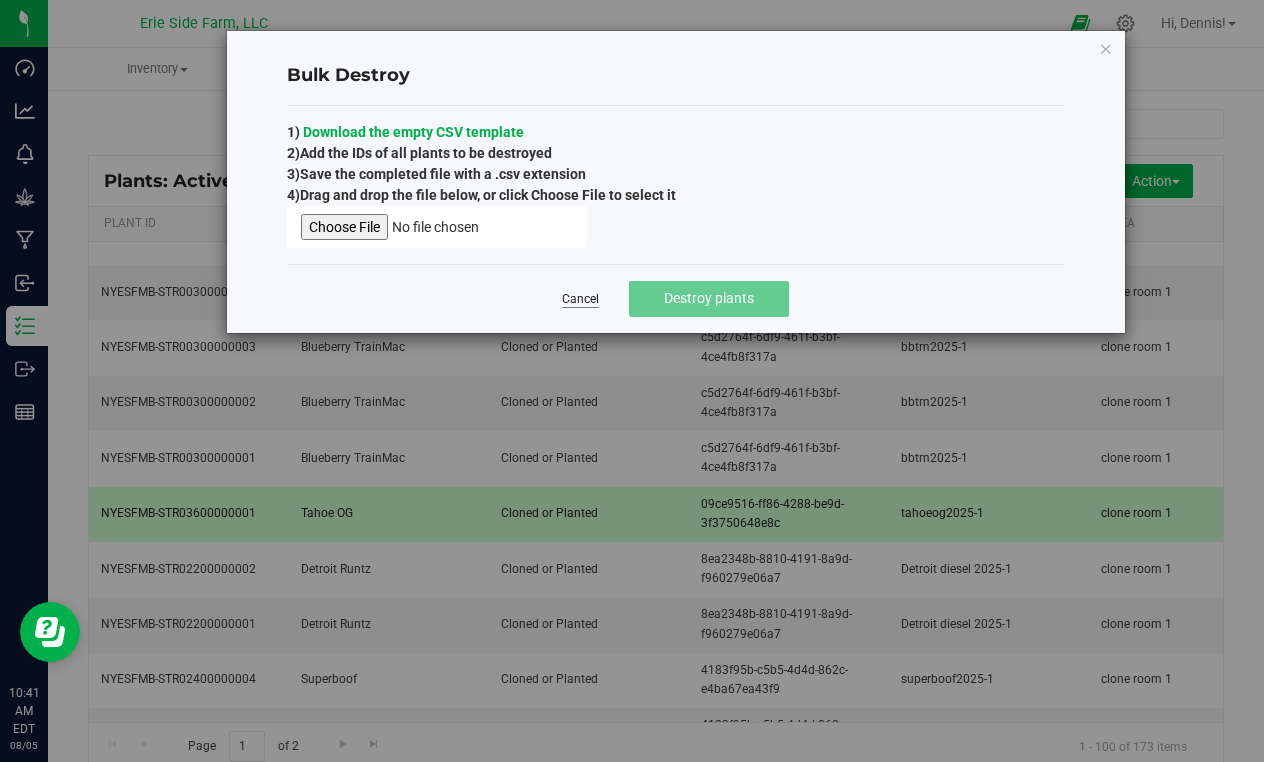 click on "Cancel" at bounding box center [580, 299] 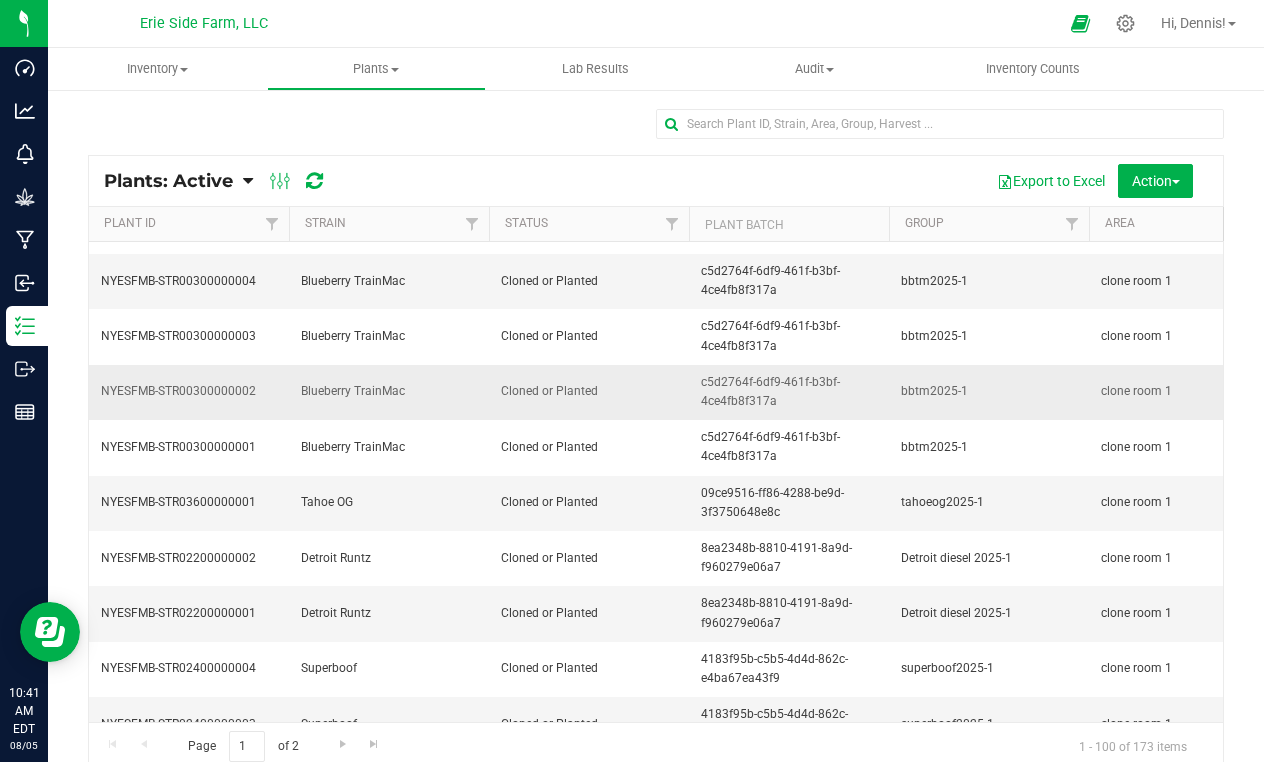 scroll, scrollTop: 5019, scrollLeft: 0, axis: vertical 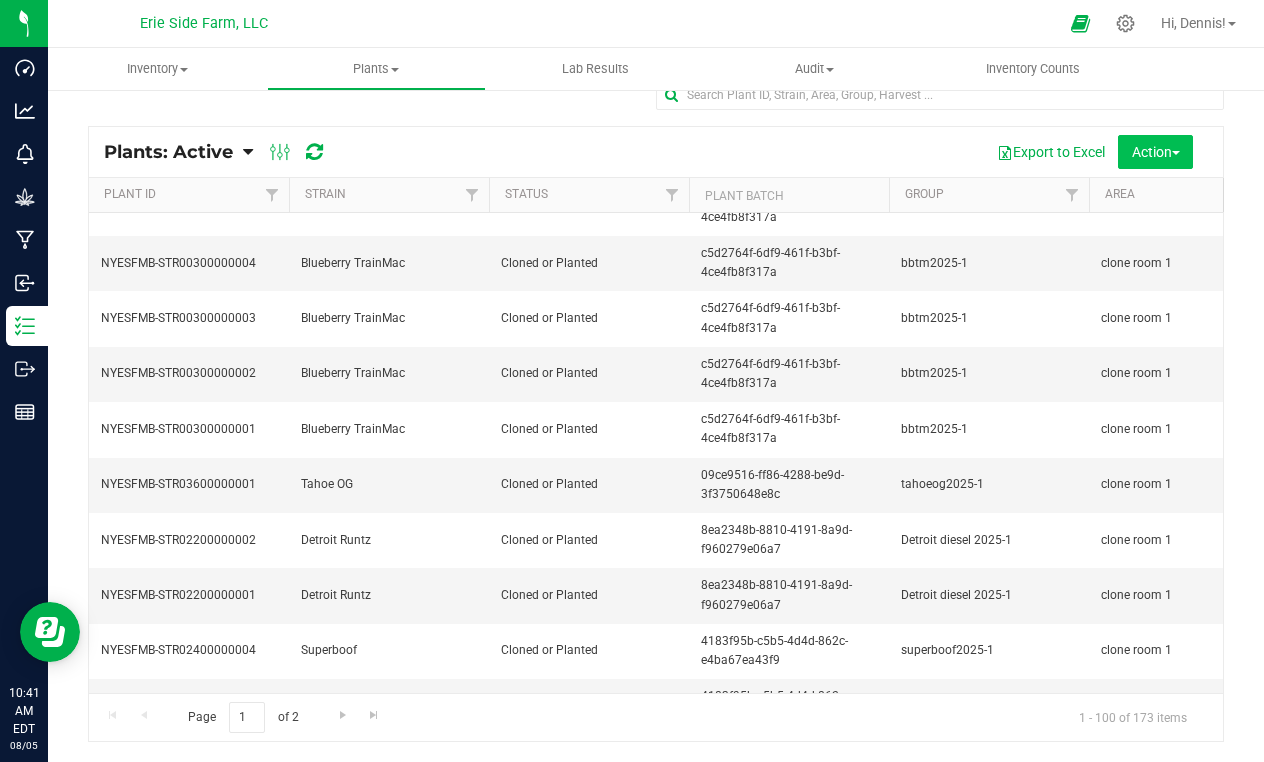 click on "Action" at bounding box center [1156, 152] 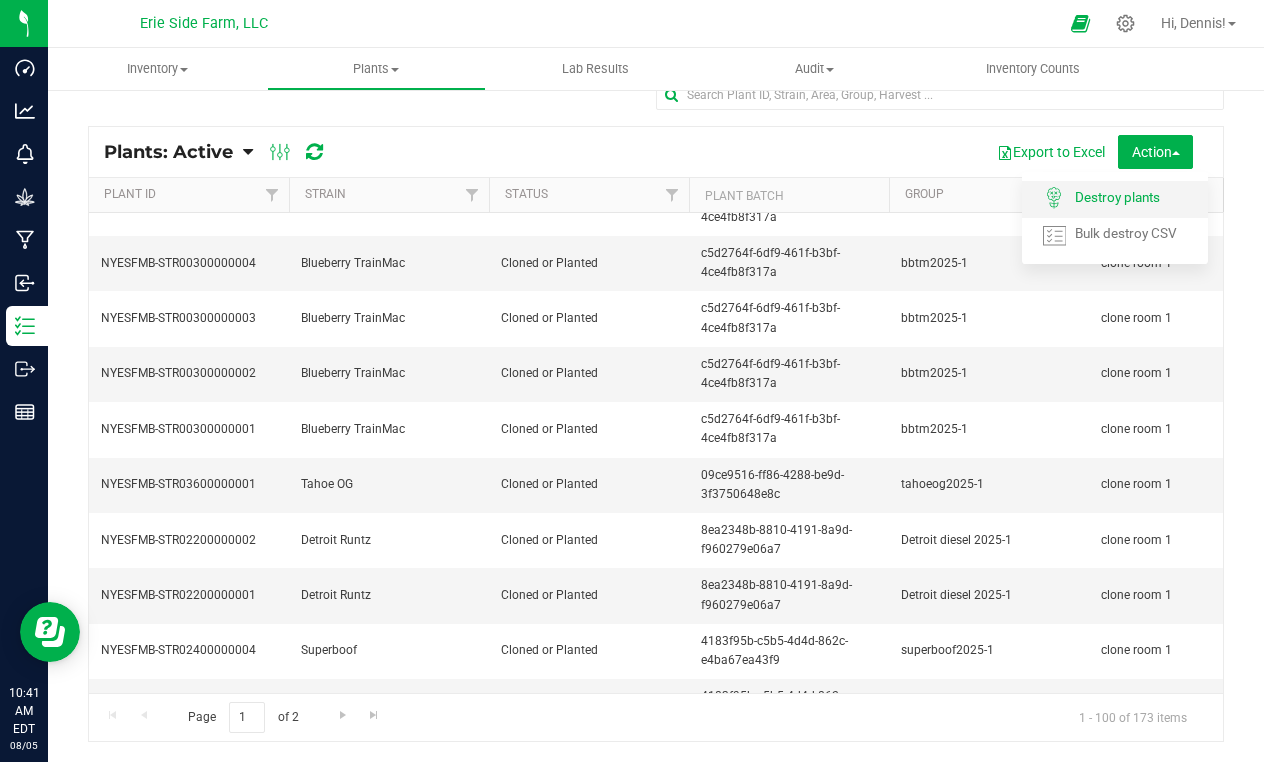 click on "Destroy plants" at bounding box center [1134, 200] 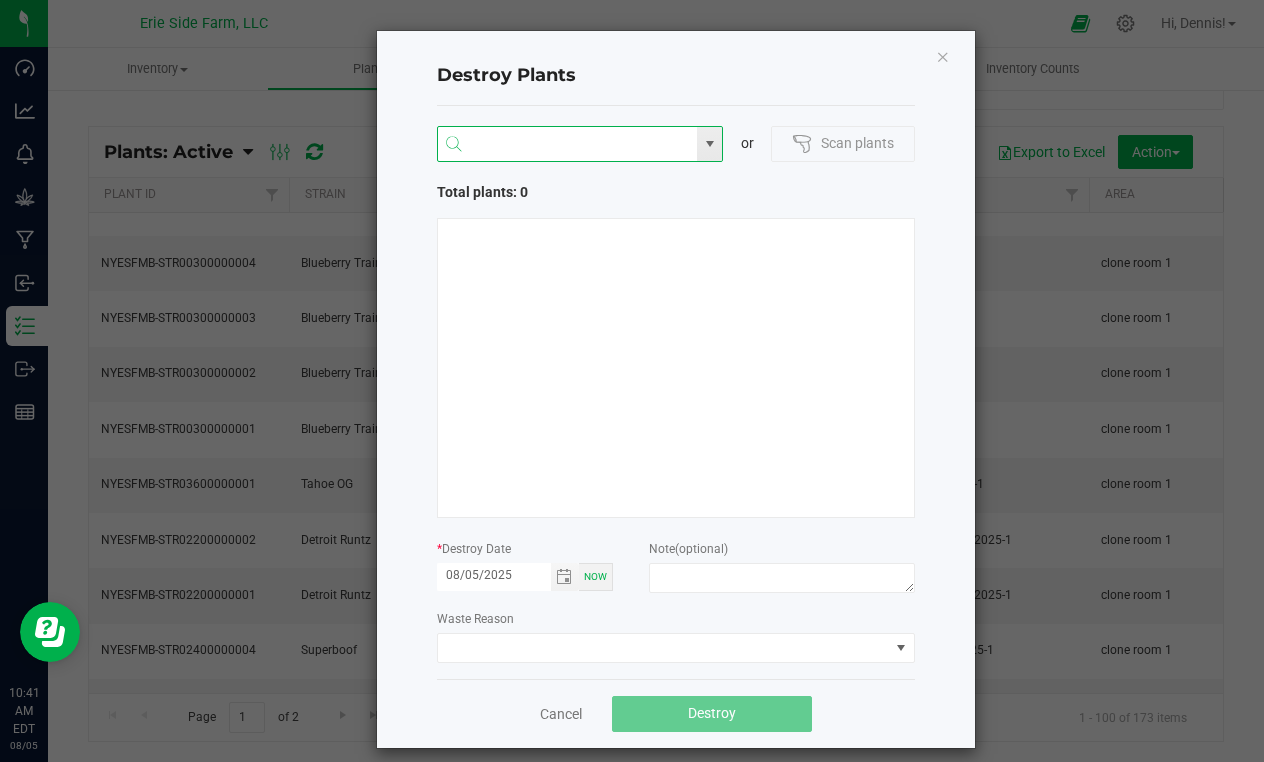 click at bounding box center [568, 145] 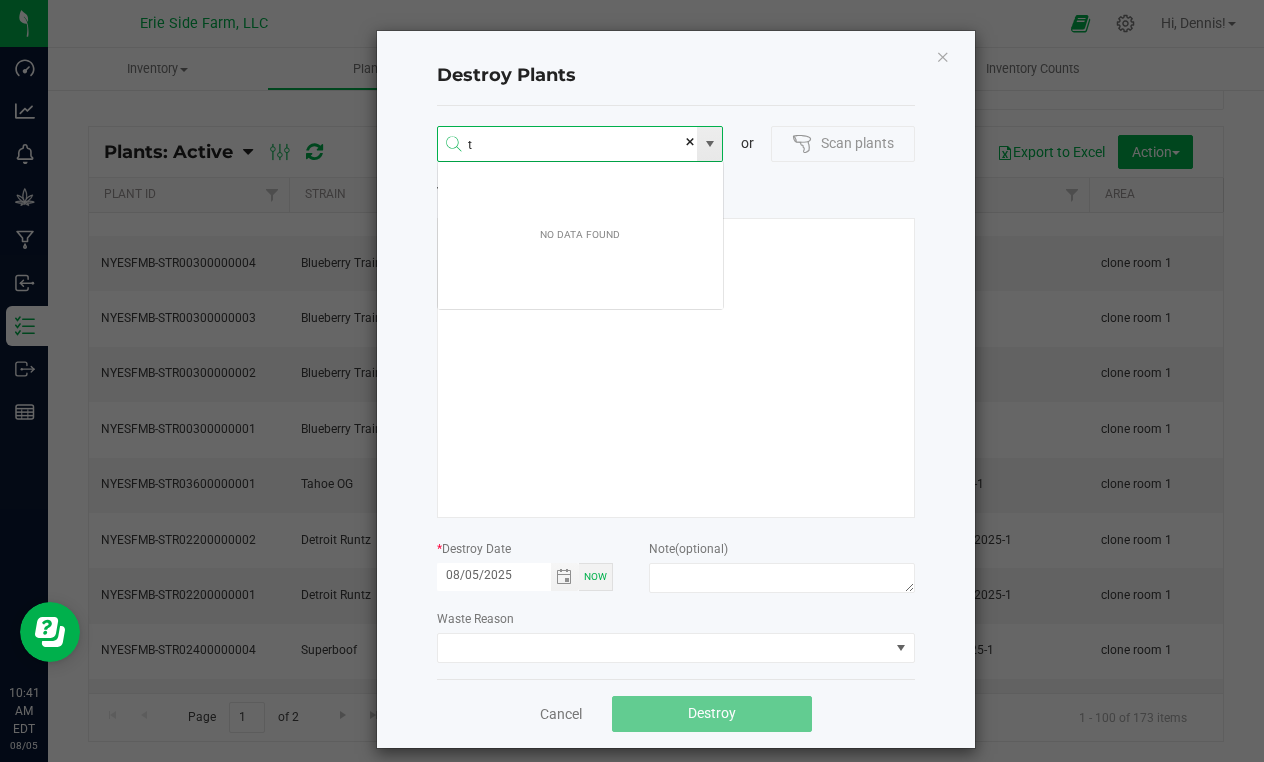 scroll, scrollTop: 99964, scrollLeft: 99713, axis: both 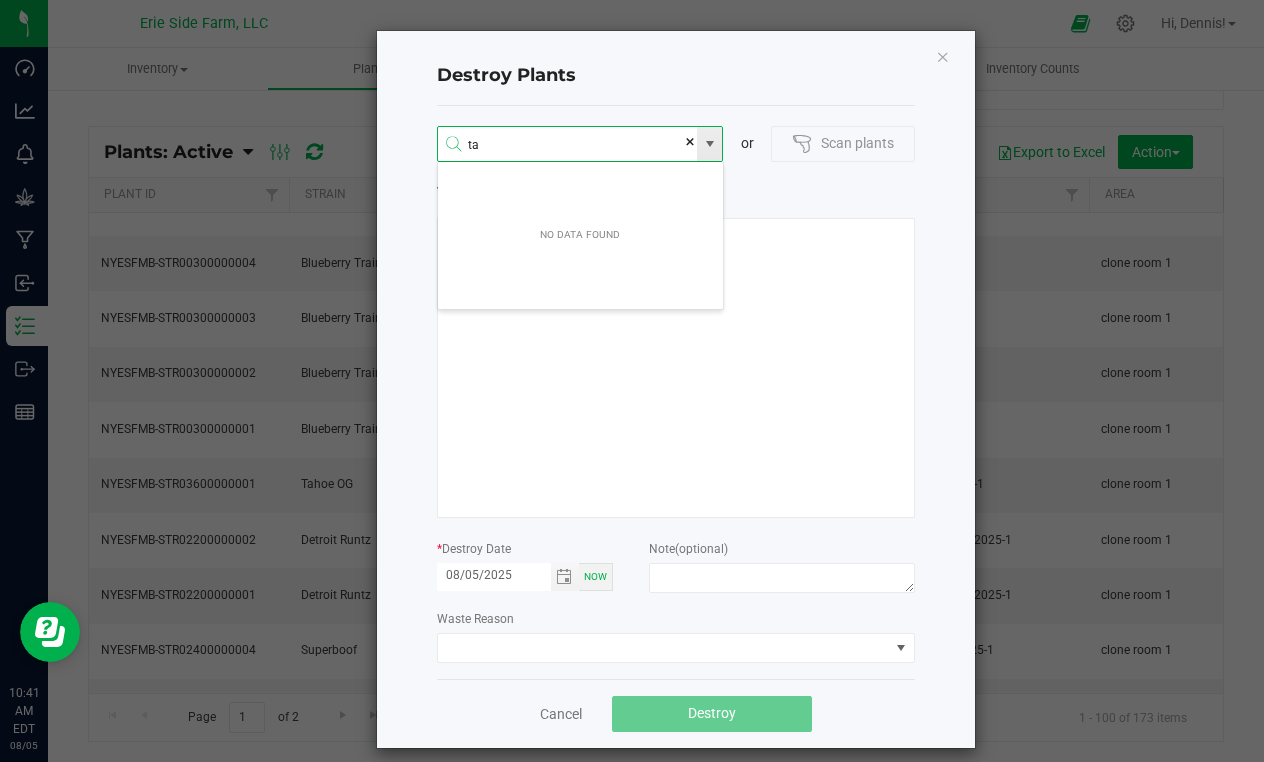 type on "t" 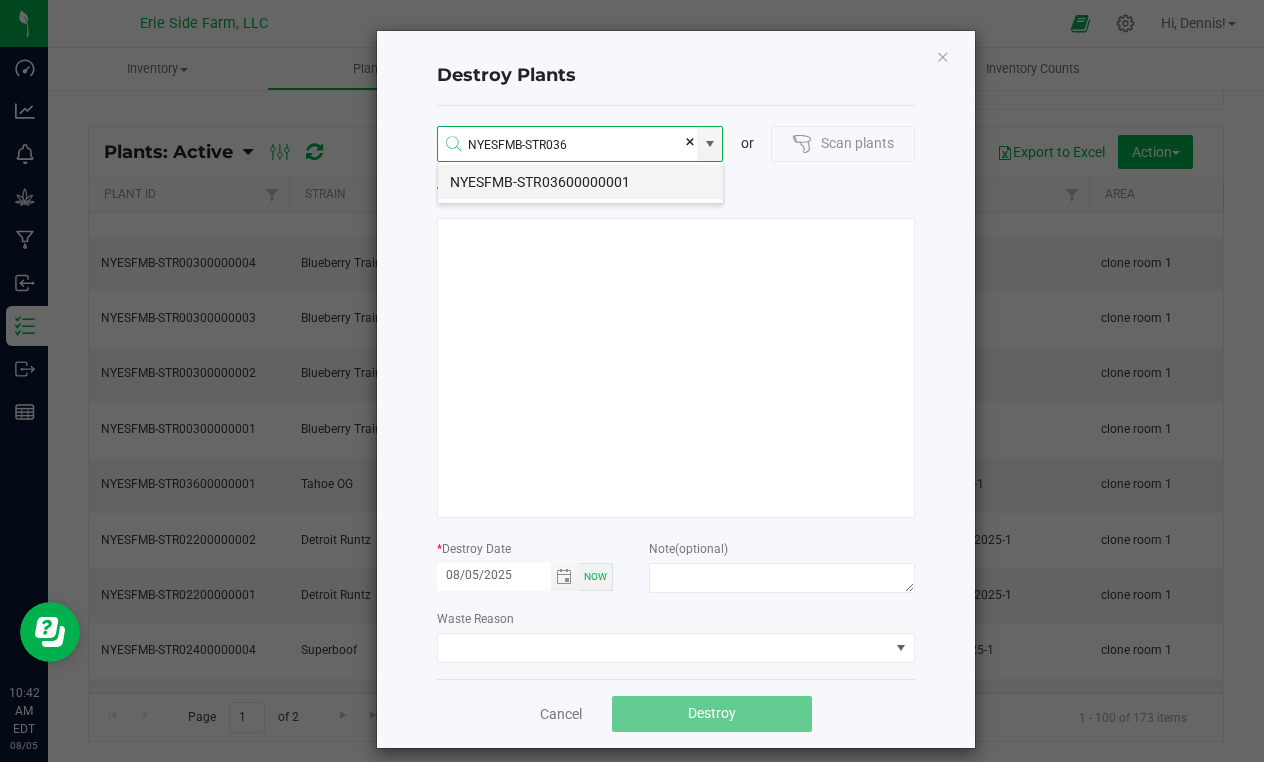 click on "NYESFMB-STR03600000001" at bounding box center (580, 182) 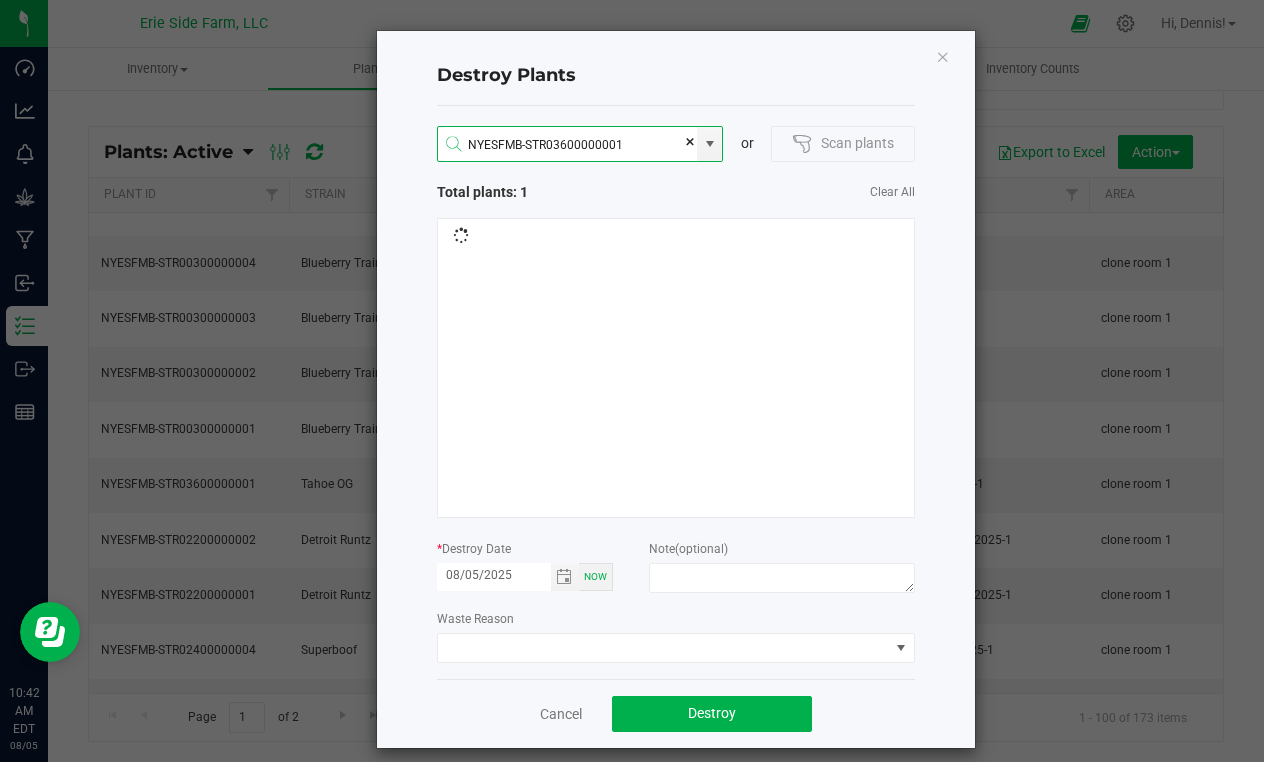 type 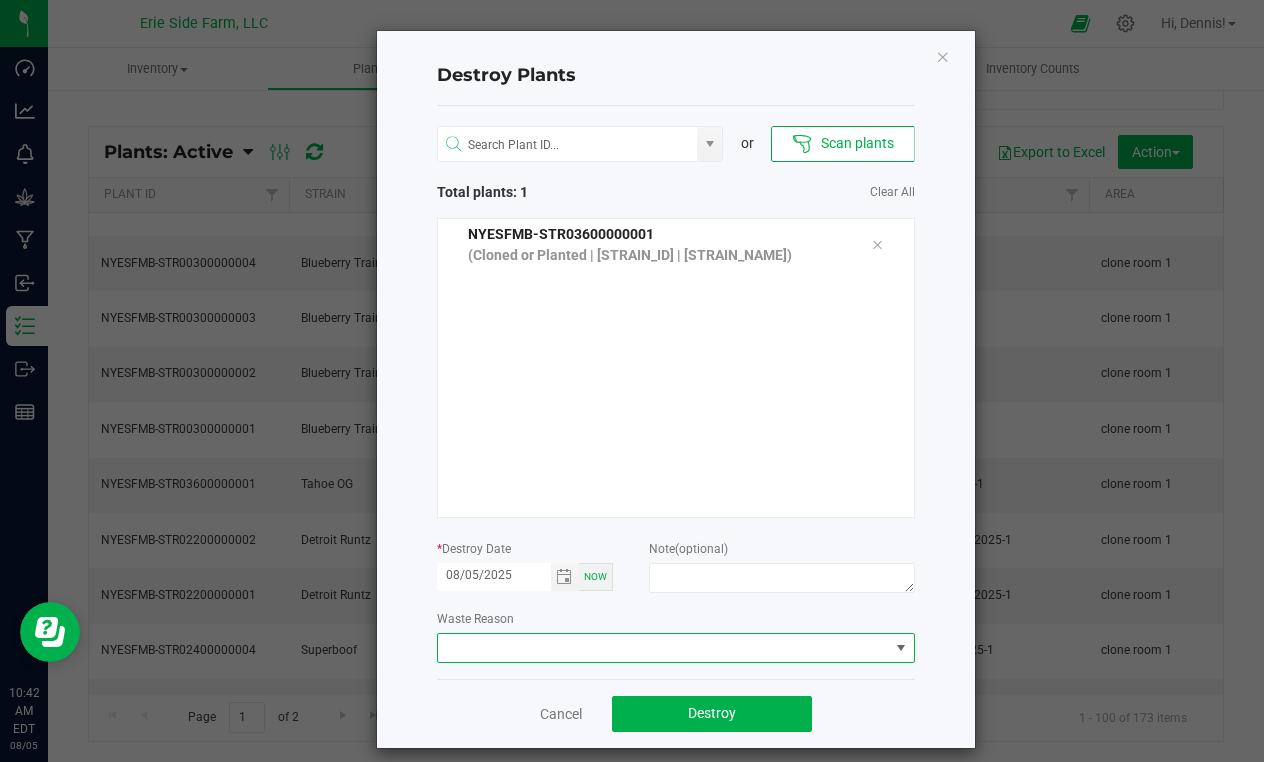 click at bounding box center [900, 648] 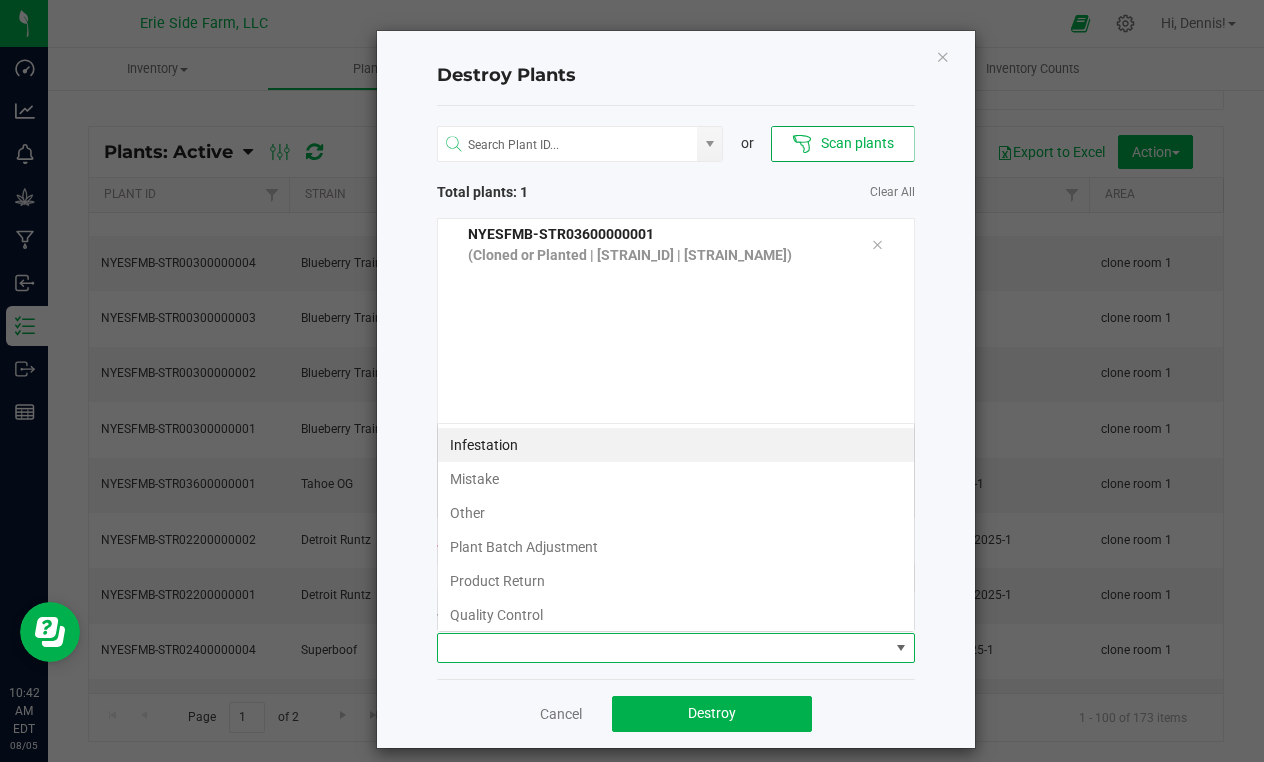 scroll, scrollTop: 99970, scrollLeft: 99522, axis: both 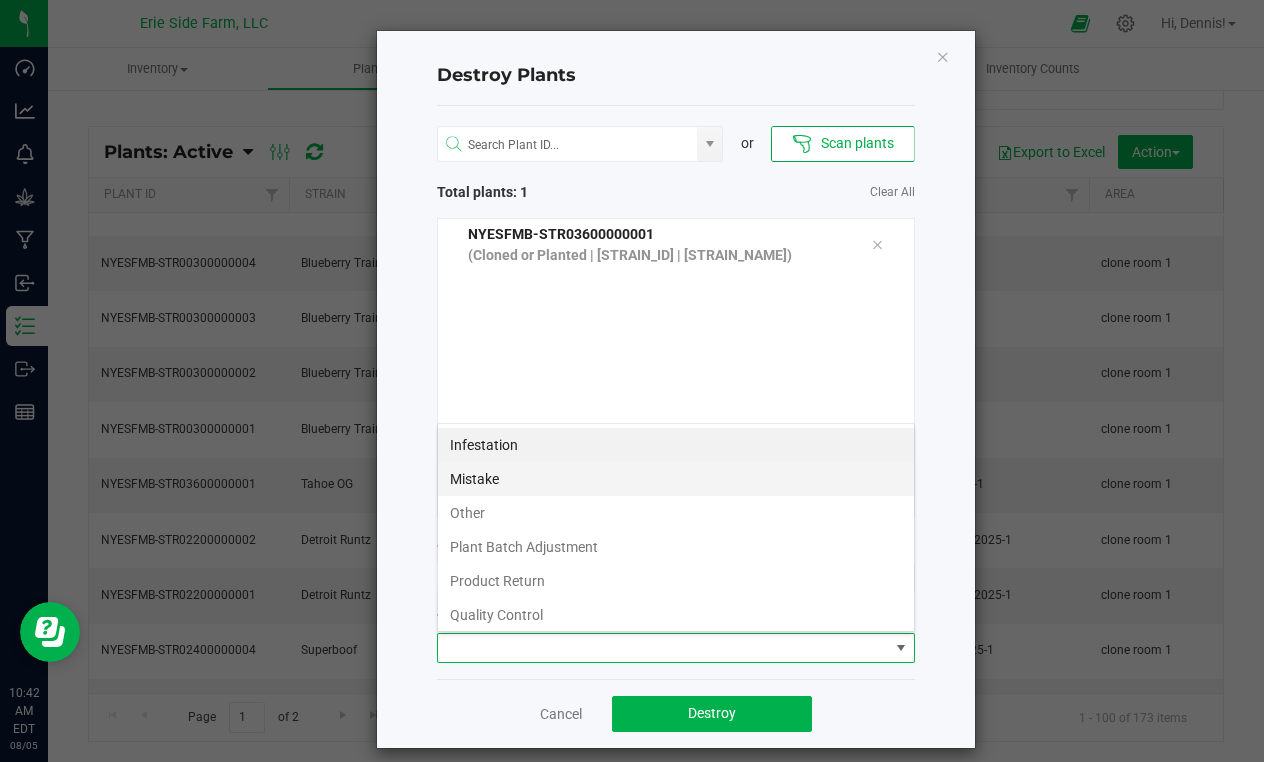 click on "Mistake" at bounding box center [676, 479] 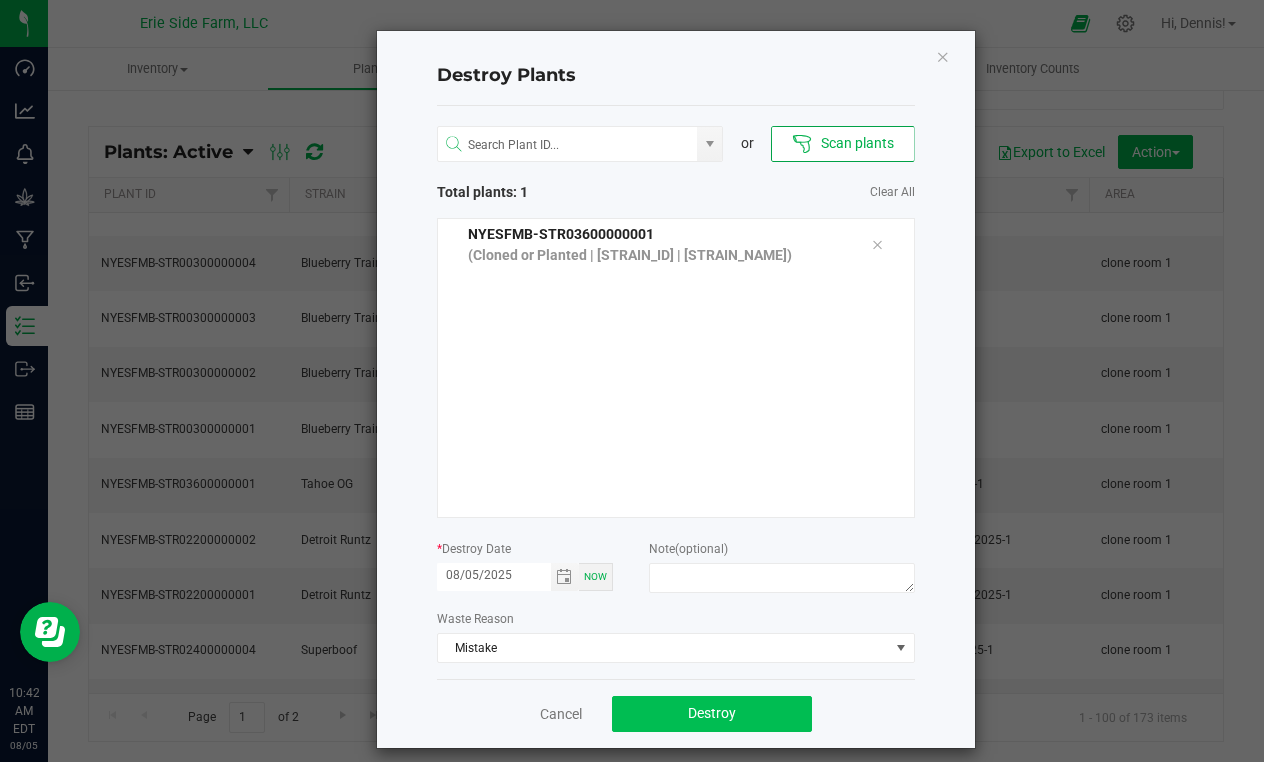 click on "Destroy" 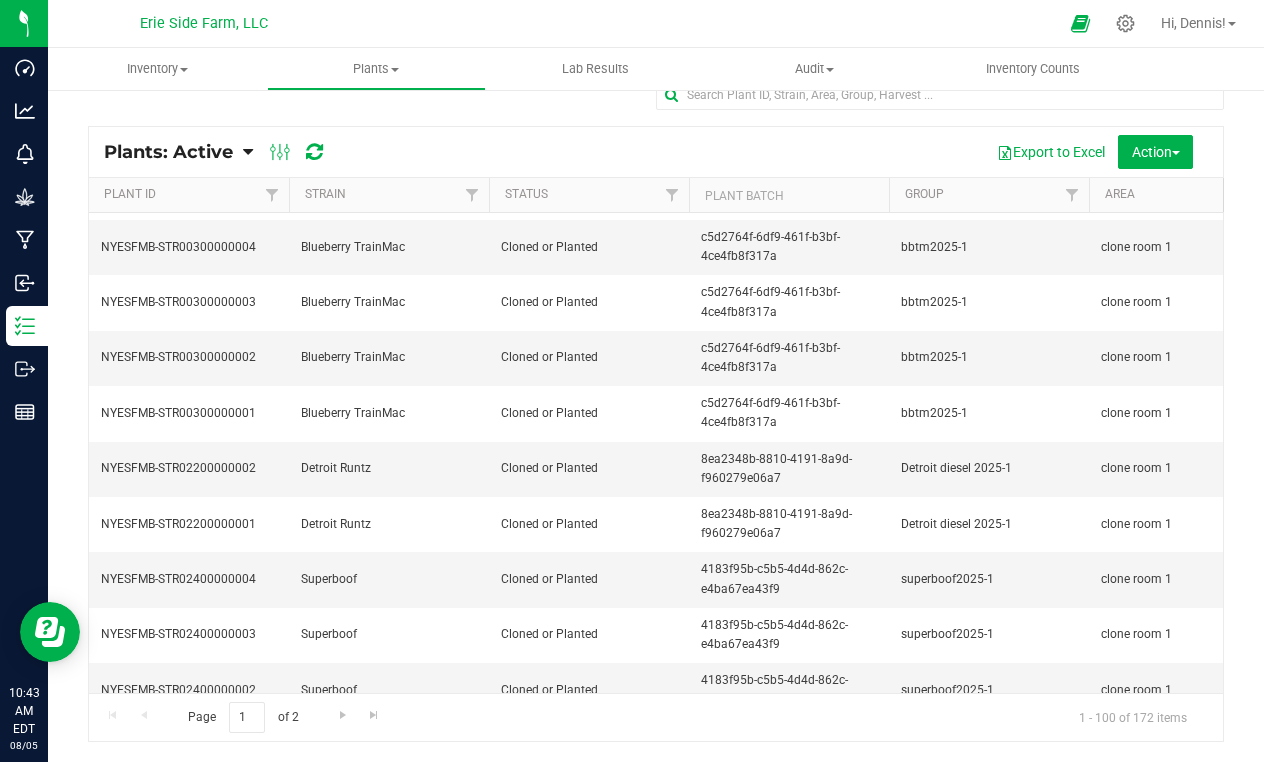 scroll, scrollTop: 5019, scrollLeft: 0, axis: vertical 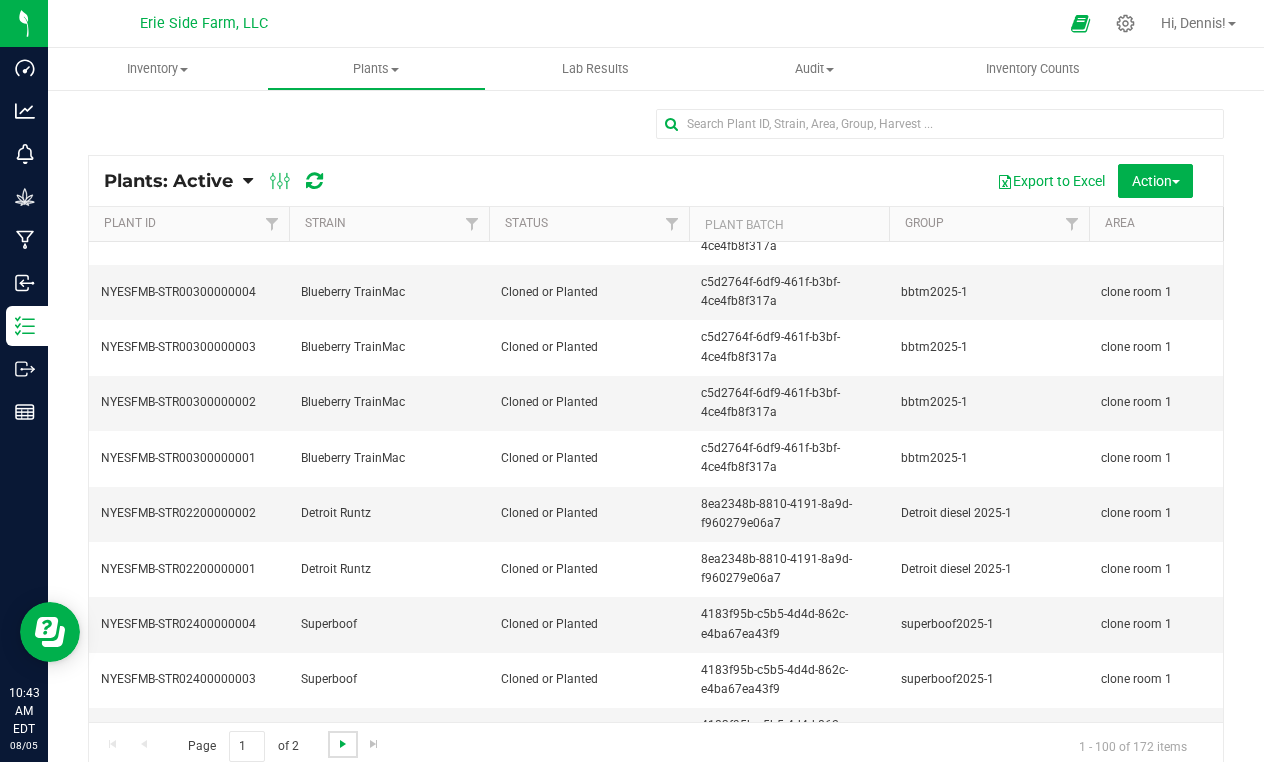 click at bounding box center (343, 744) 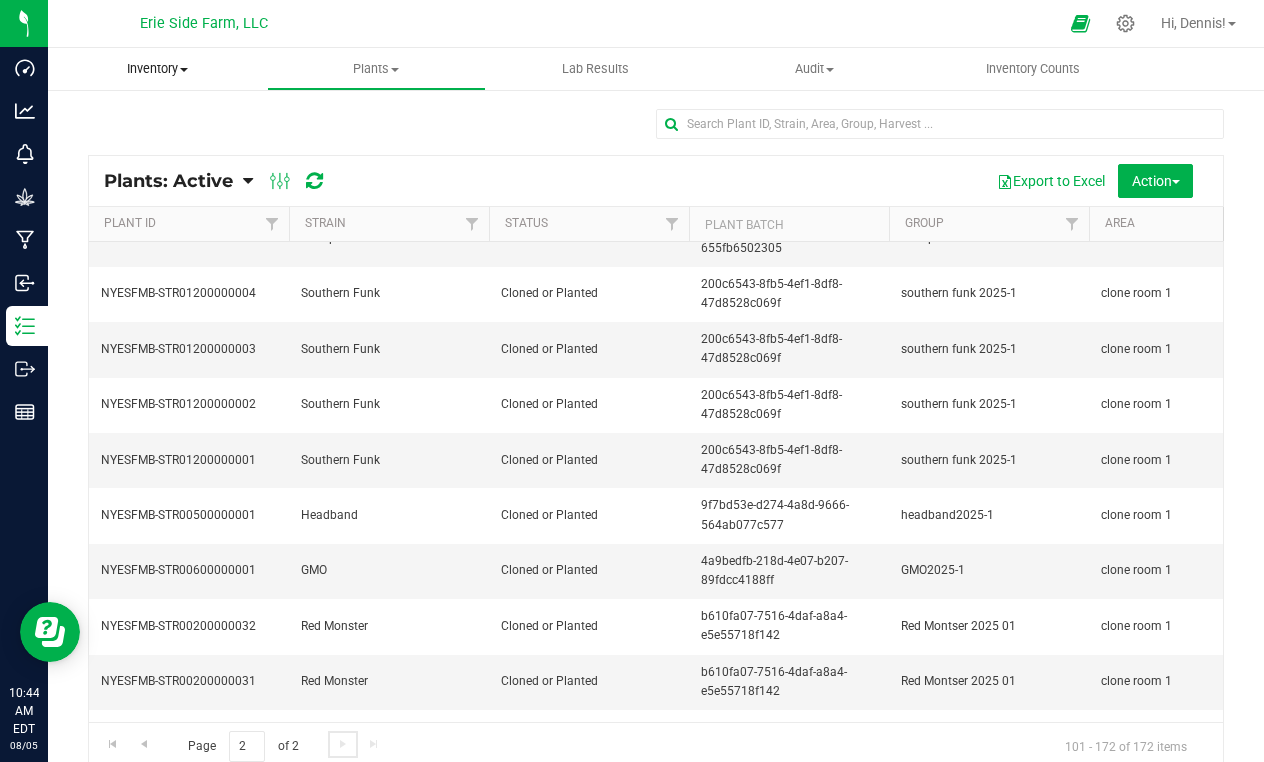 scroll, scrollTop: 1852, scrollLeft: 0, axis: vertical 